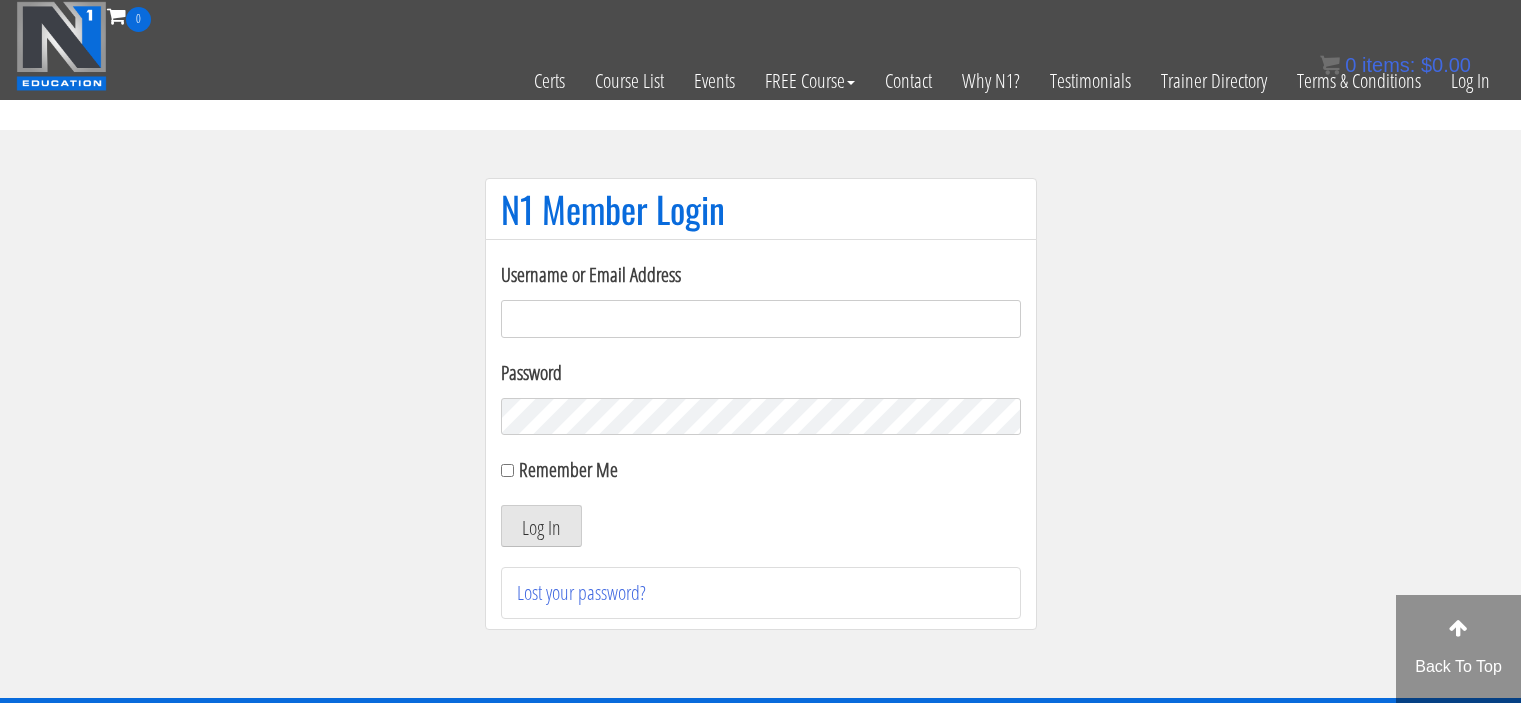 scroll, scrollTop: 0, scrollLeft: 0, axis: both 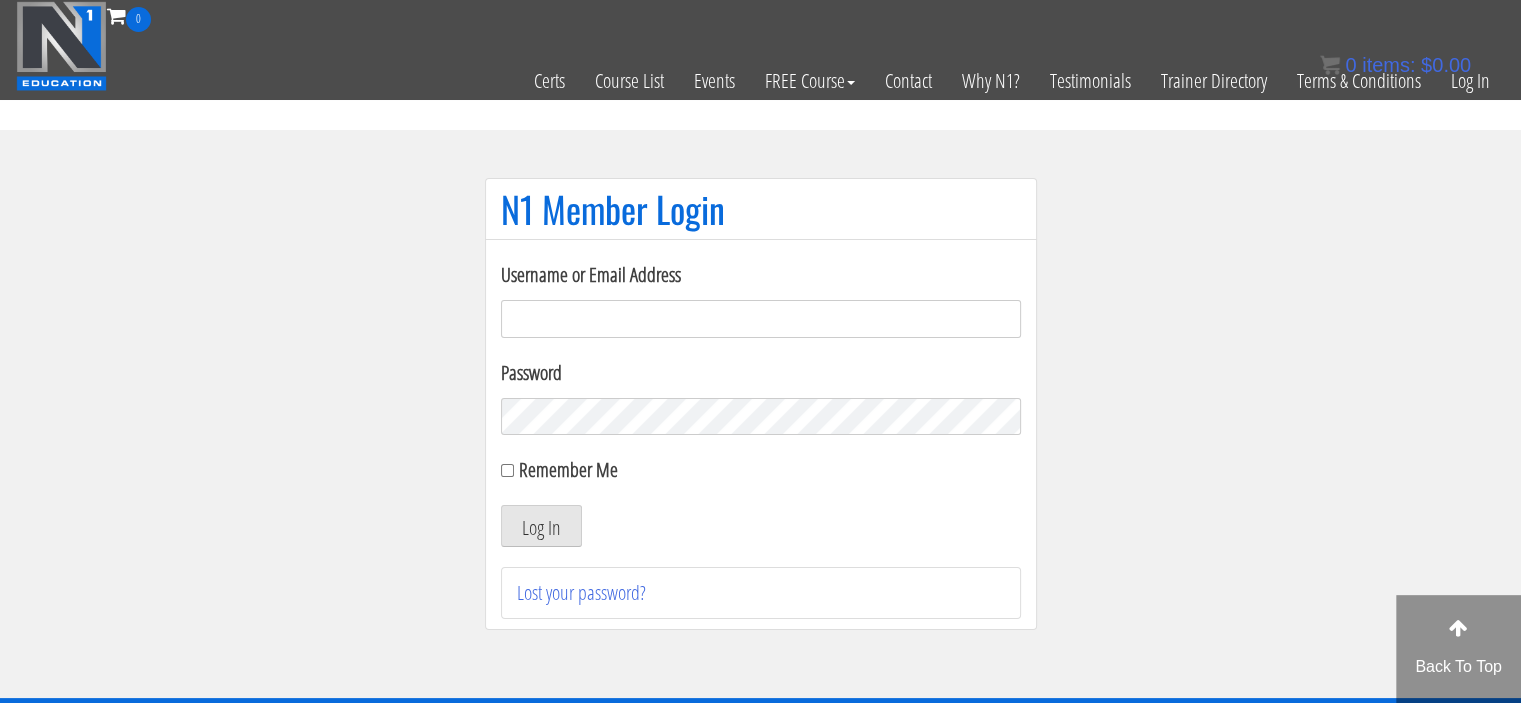 click on "N1 Member Login
Username or Email Address
Password
Remember Me
Log In
Lost your password?" at bounding box center (760, 414) 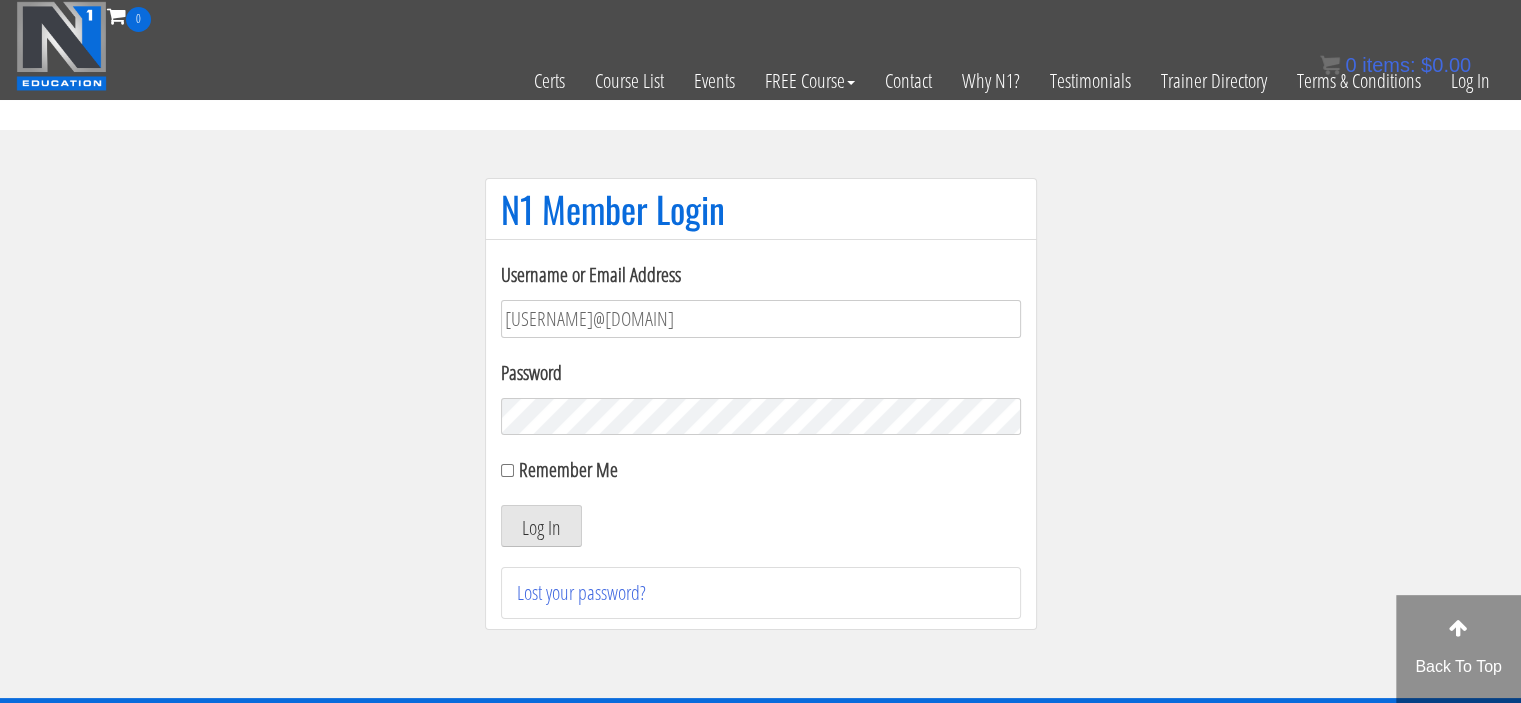 click on "Log In" at bounding box center [541, 526] 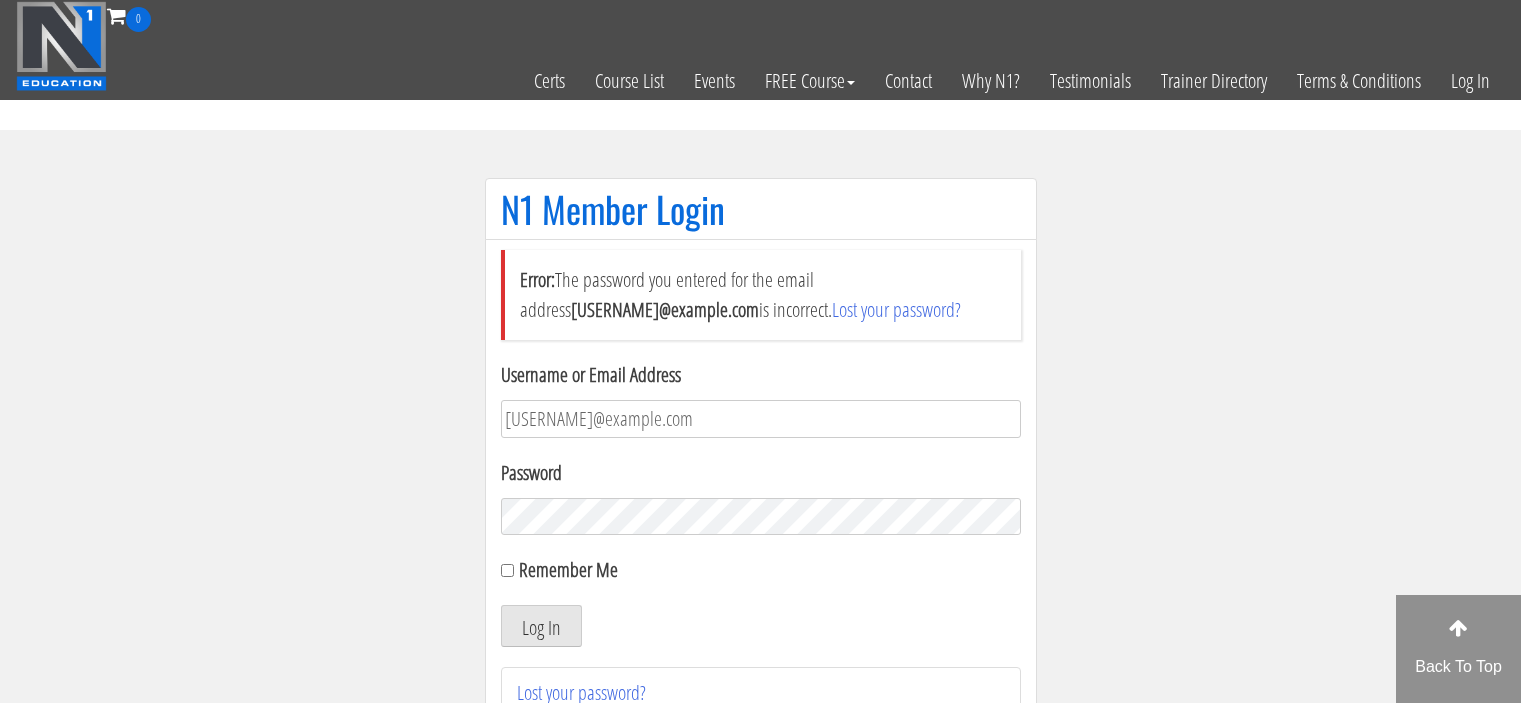 scroll, scrollTop: 0, scrollLeft: 0, axis: both 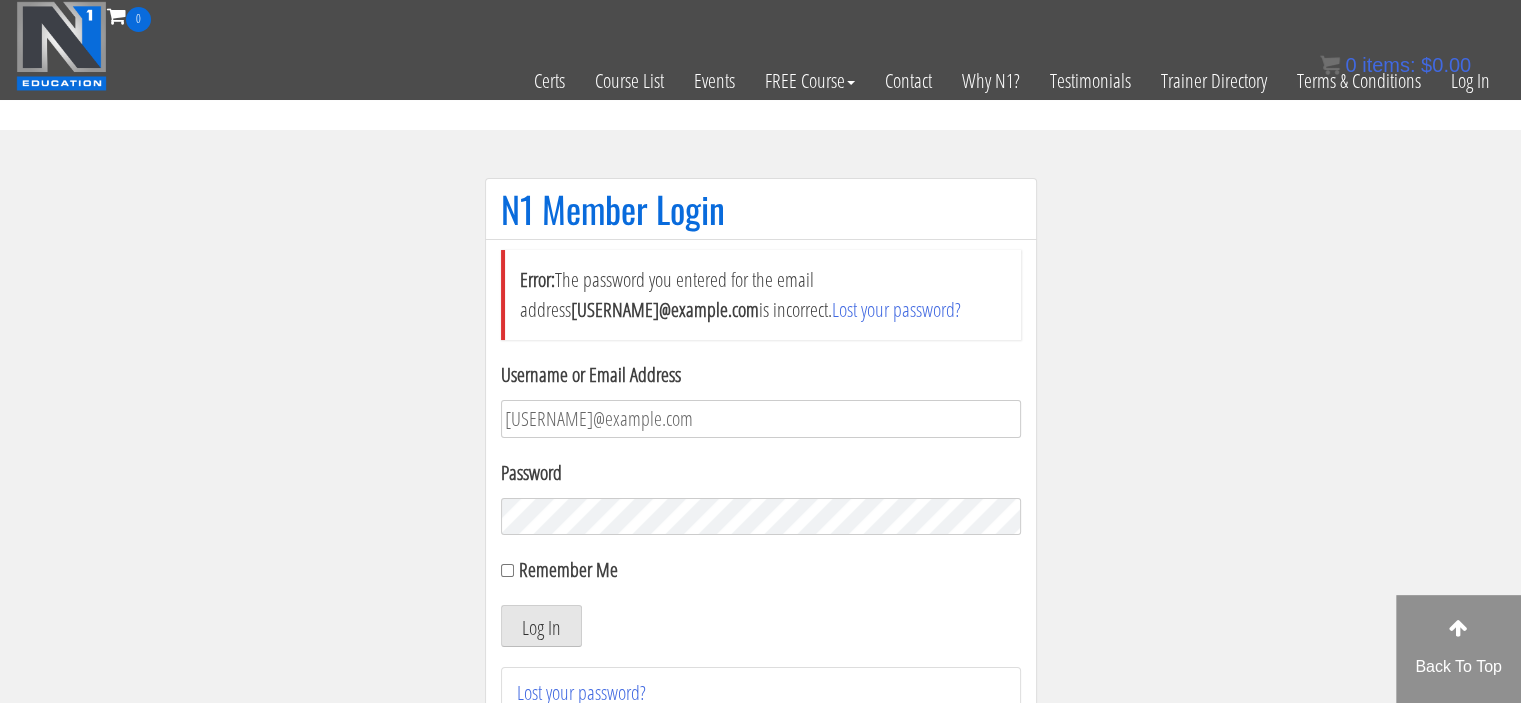 click on "Log In" at bounding box center [541, 626] 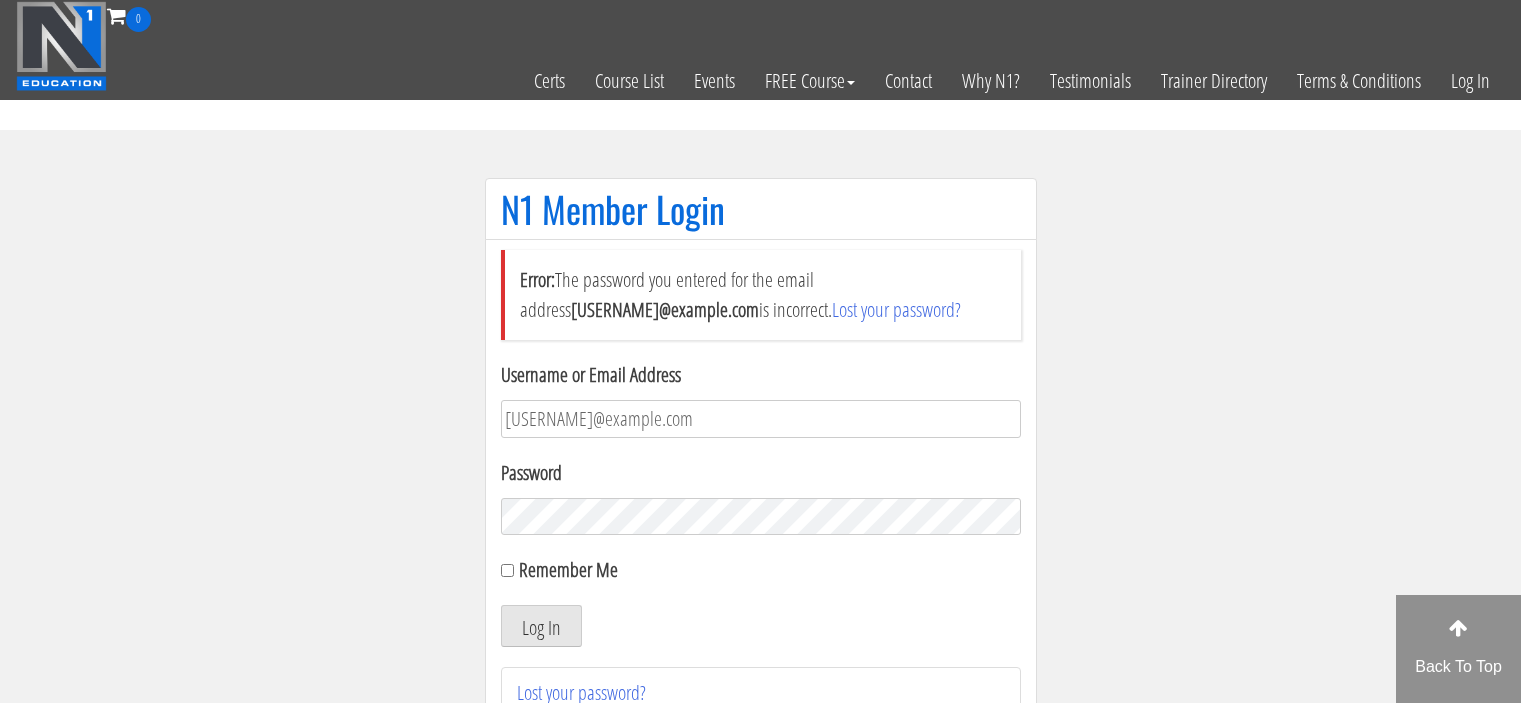 scroll, scrollTop: 0, scrollLeft: 0, axis: both 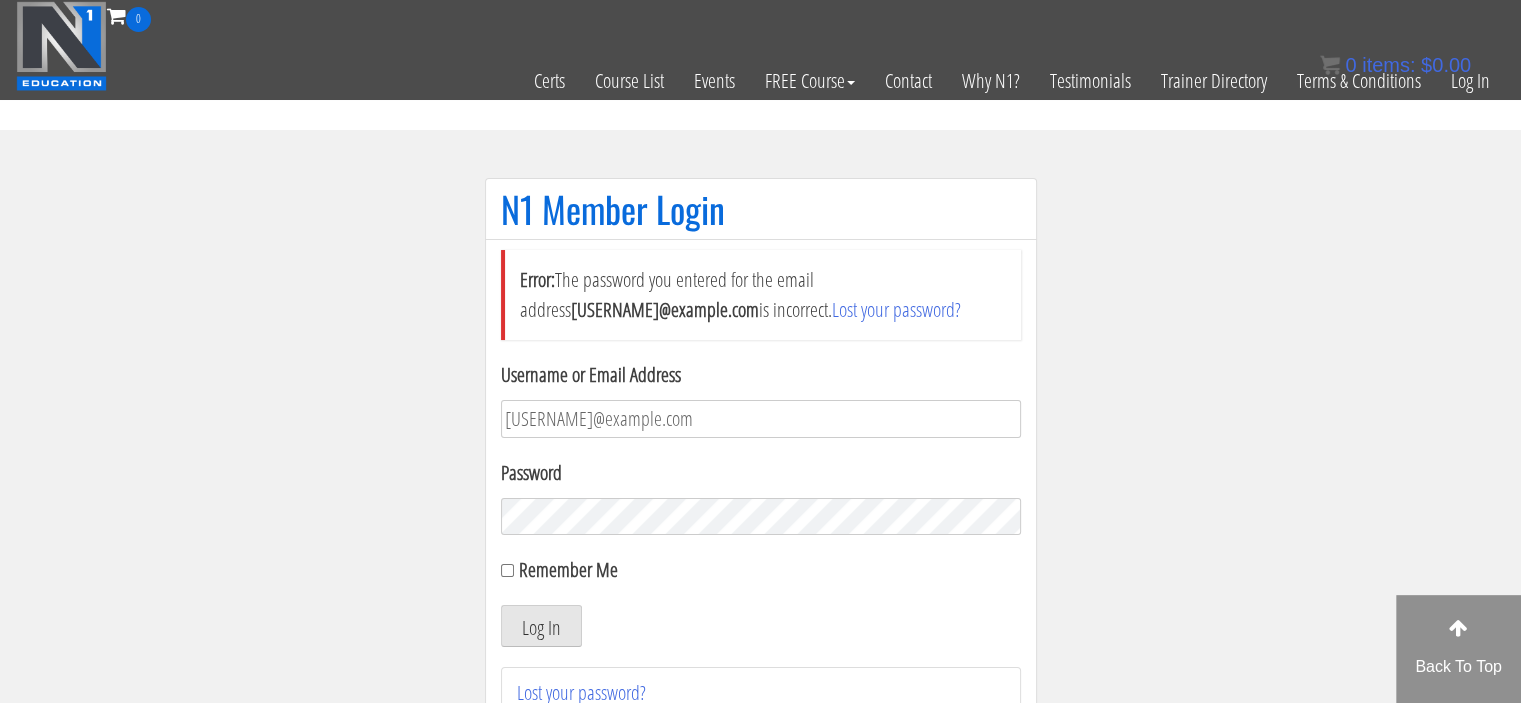 click on "Log In" at bounding box center [541, 626] 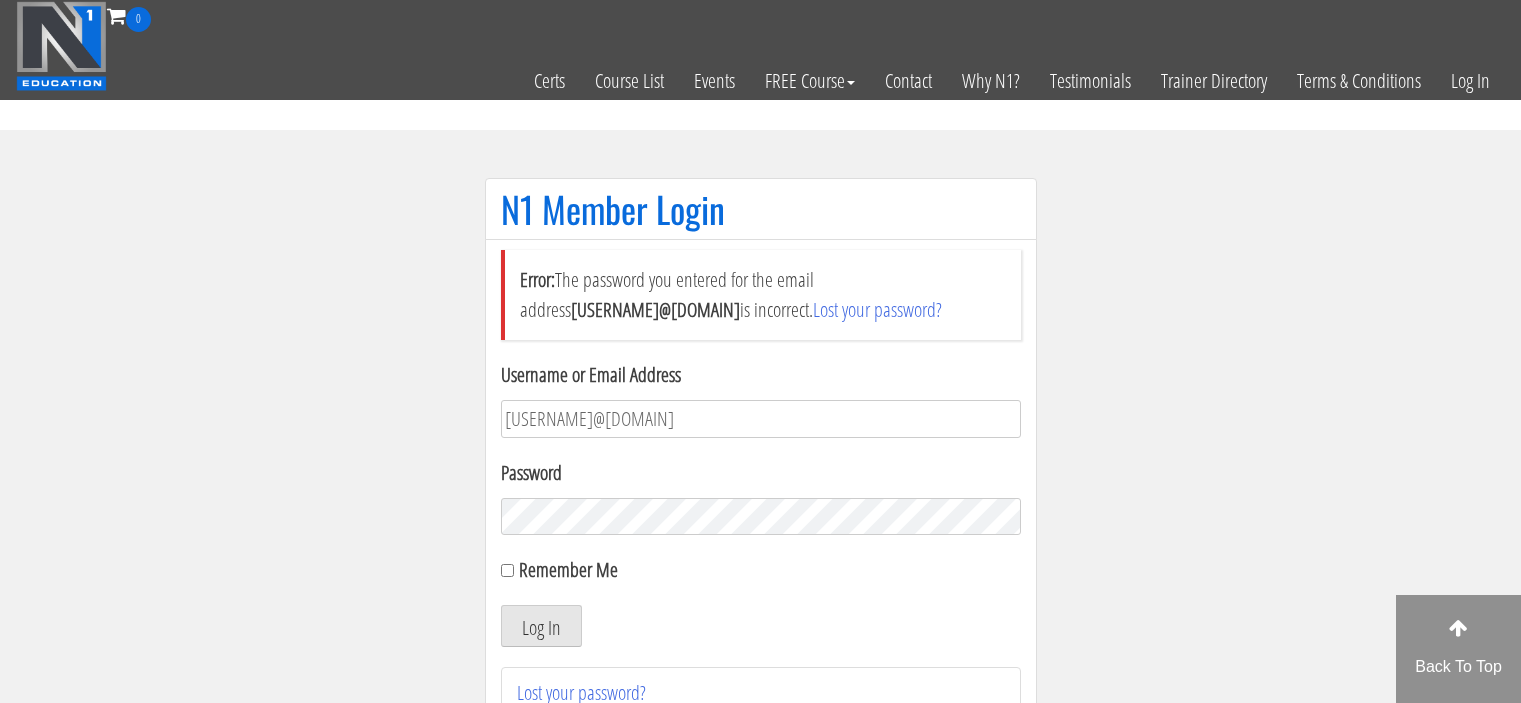 scroll, scrollTop: 0, scrollLeft: 0, axis: both 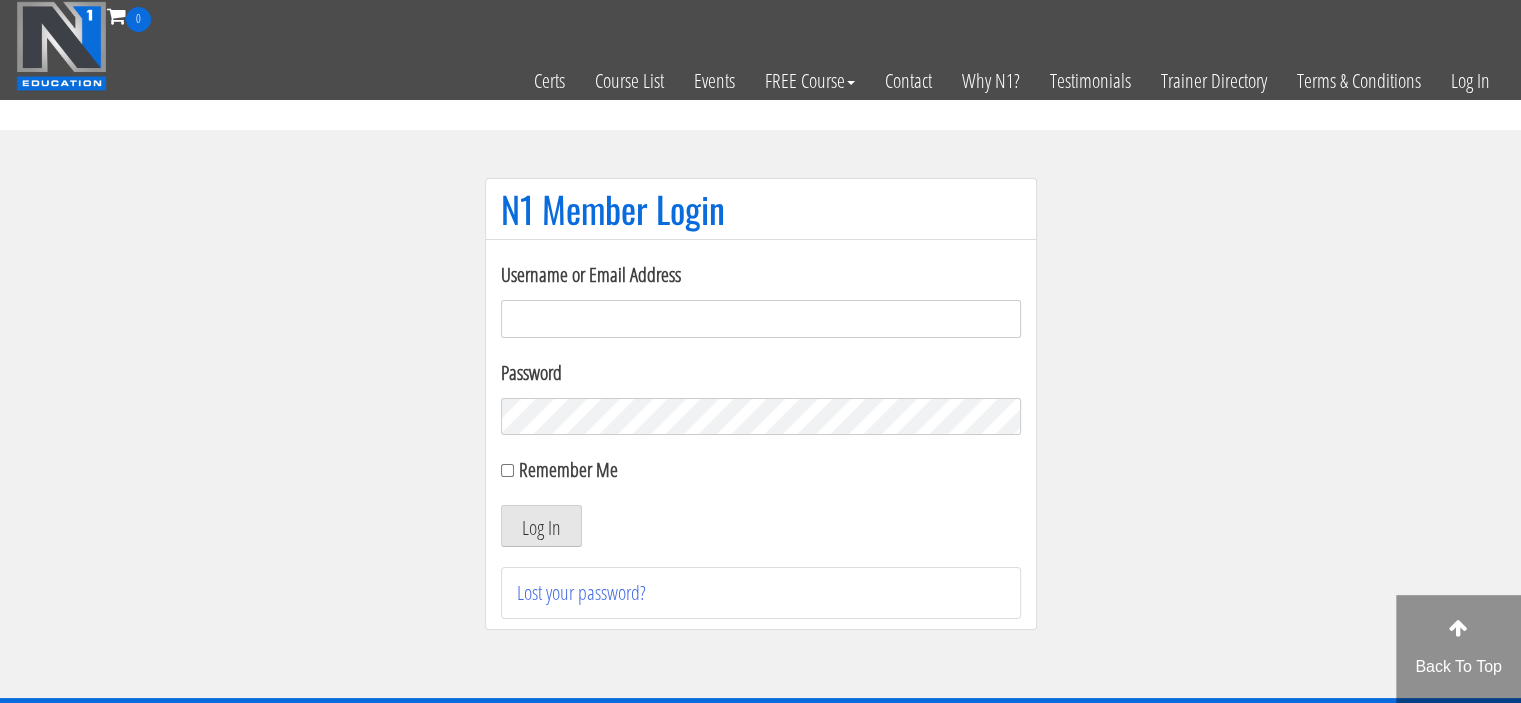click on "Username or Email Address" at bounding box center [761, 319] 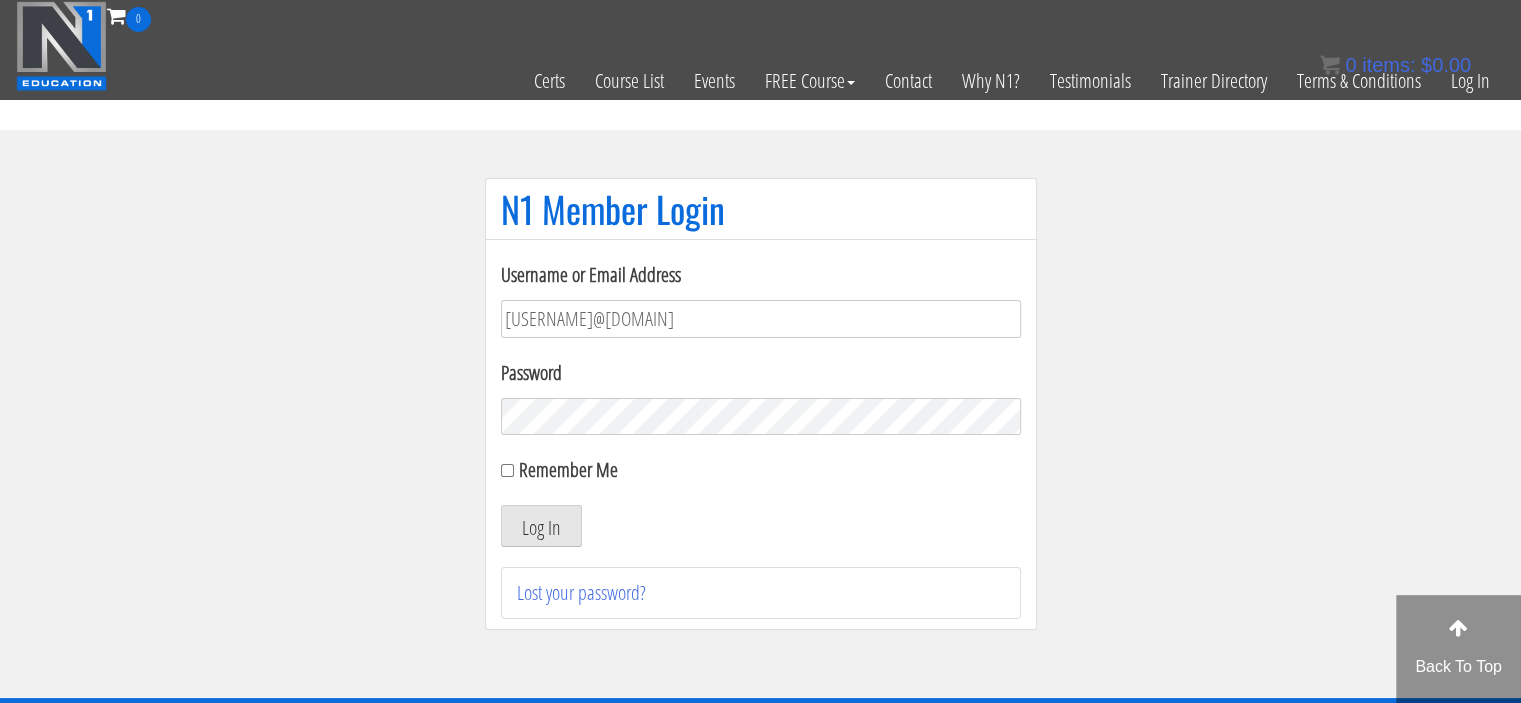 click on "Log In" at bounding box center [541, 526] 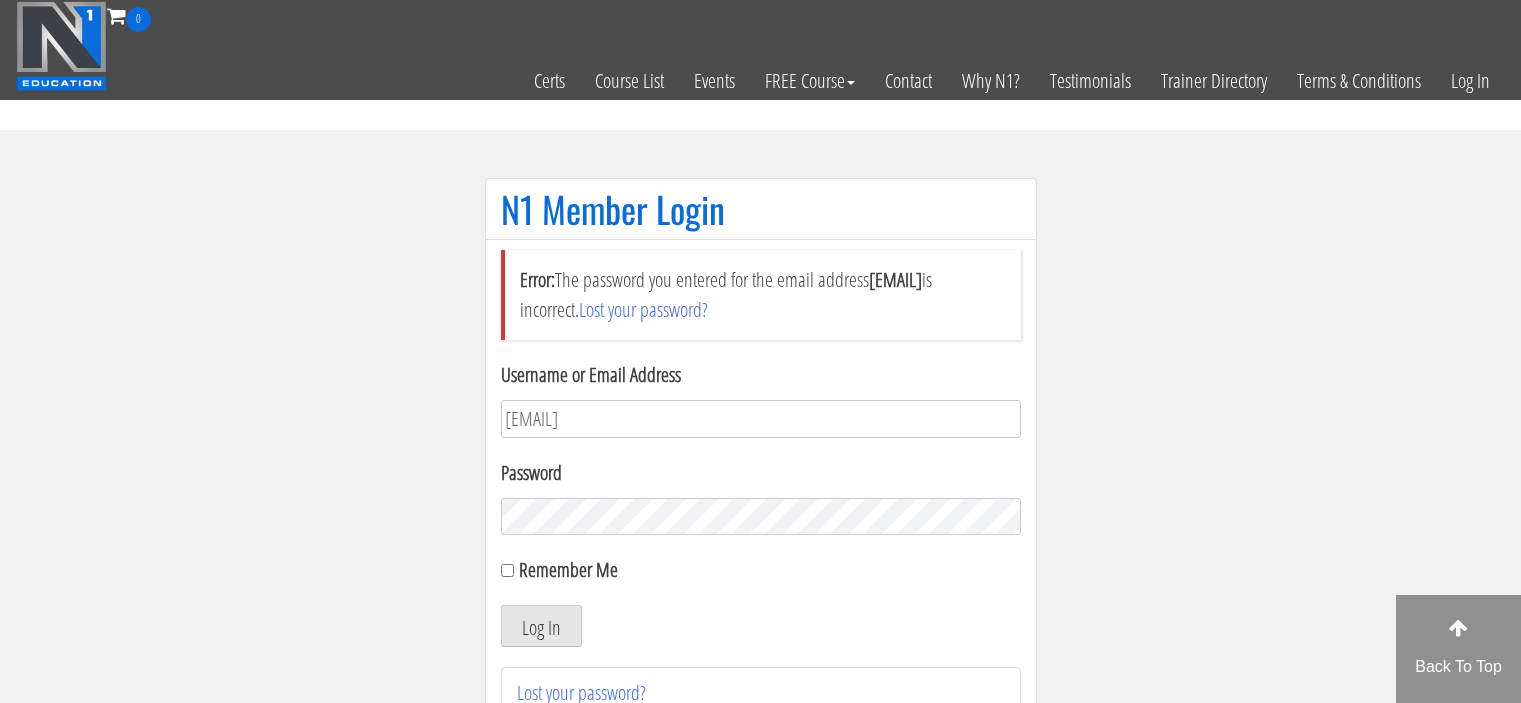 scroll, scrollTop: 0, scrollLeft: 0, axis: both 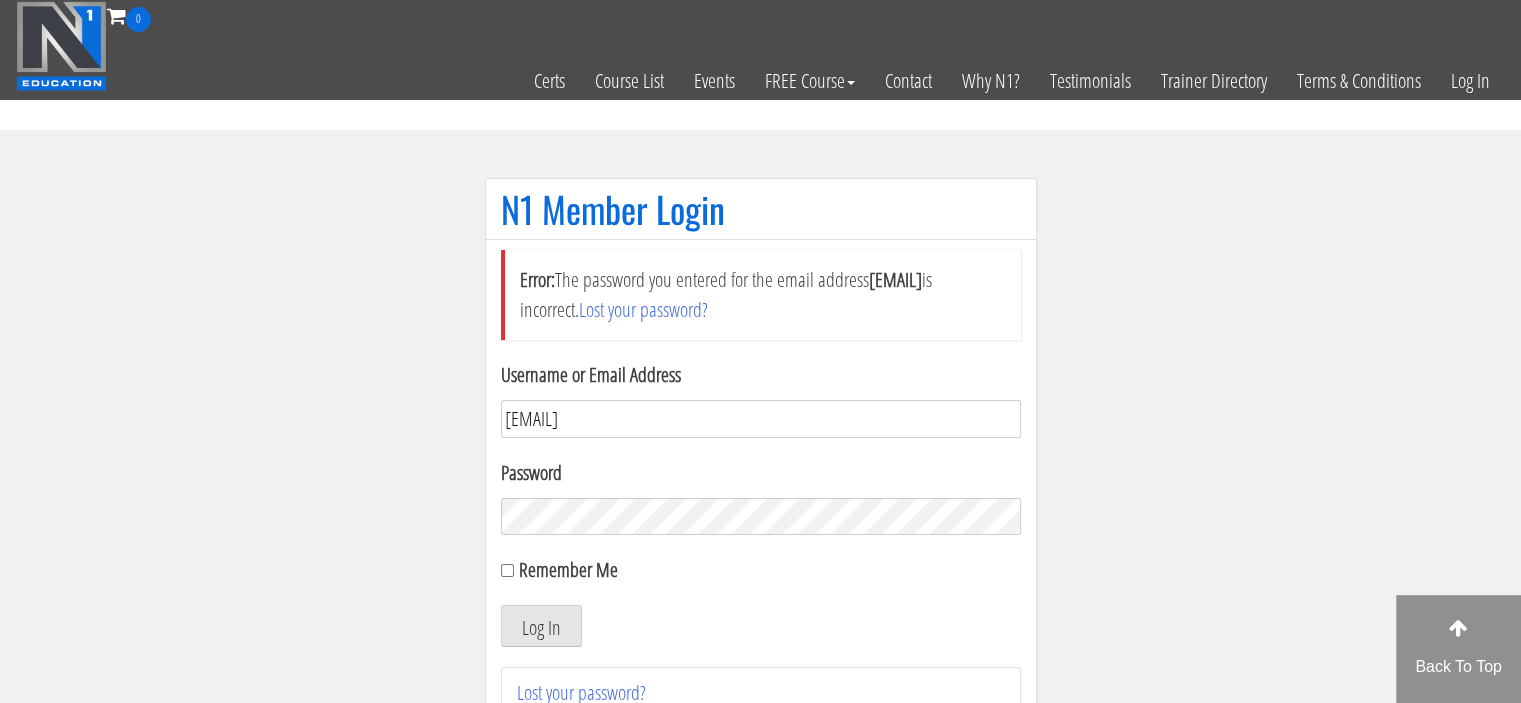 click on "stijnnijboer@gmail.com" at bounding box center [761, 419] 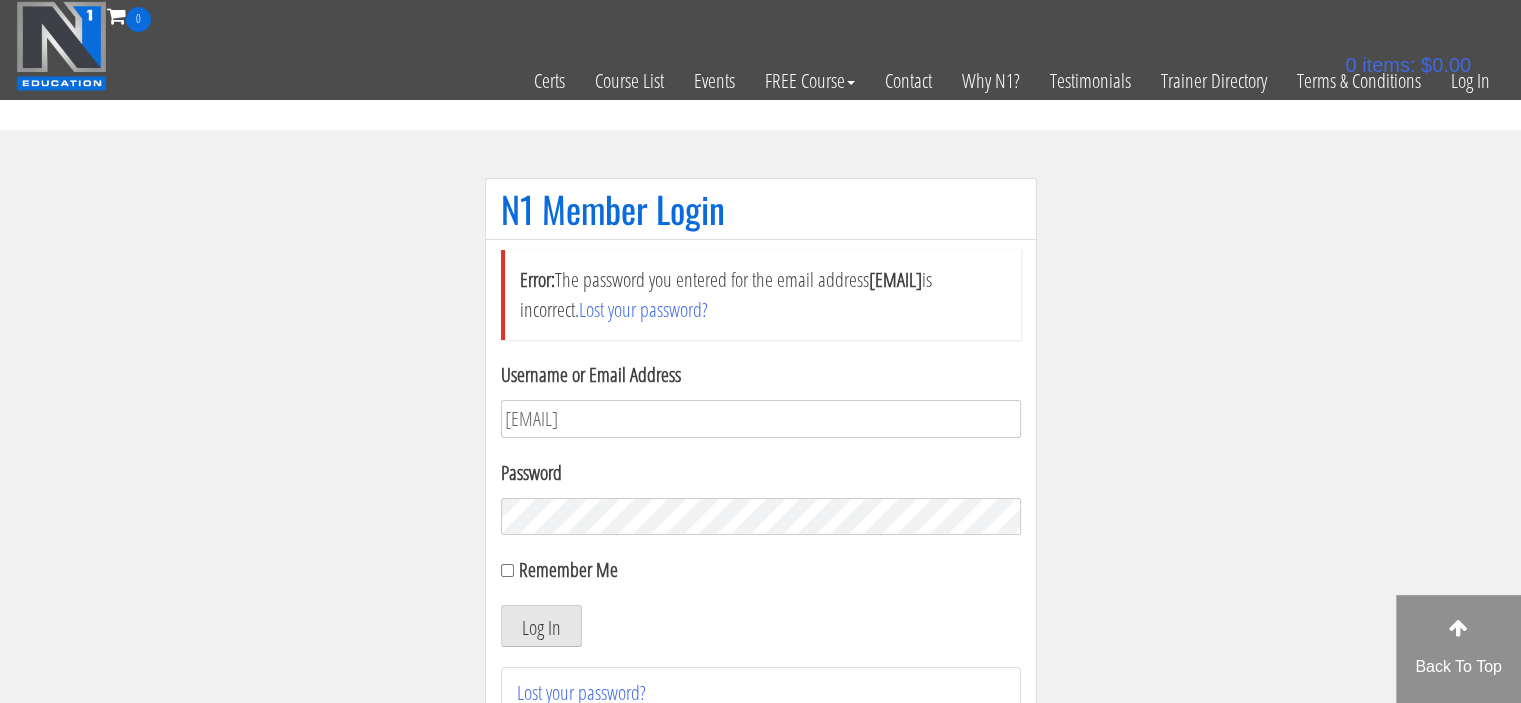 click on "Log In" at bounding box center (541, 626) 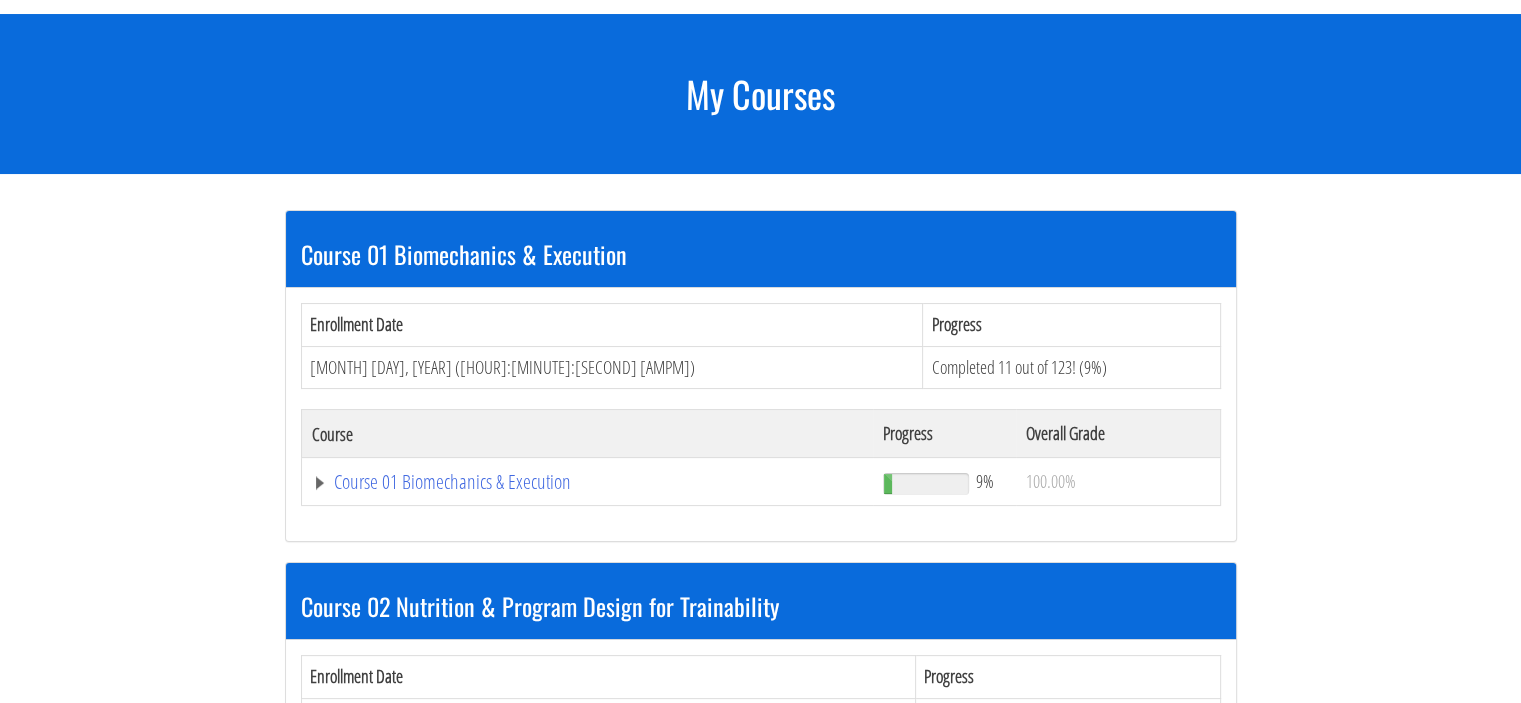 scroll, scrollTop: 214, scrollLeft: 0, axis: vertical 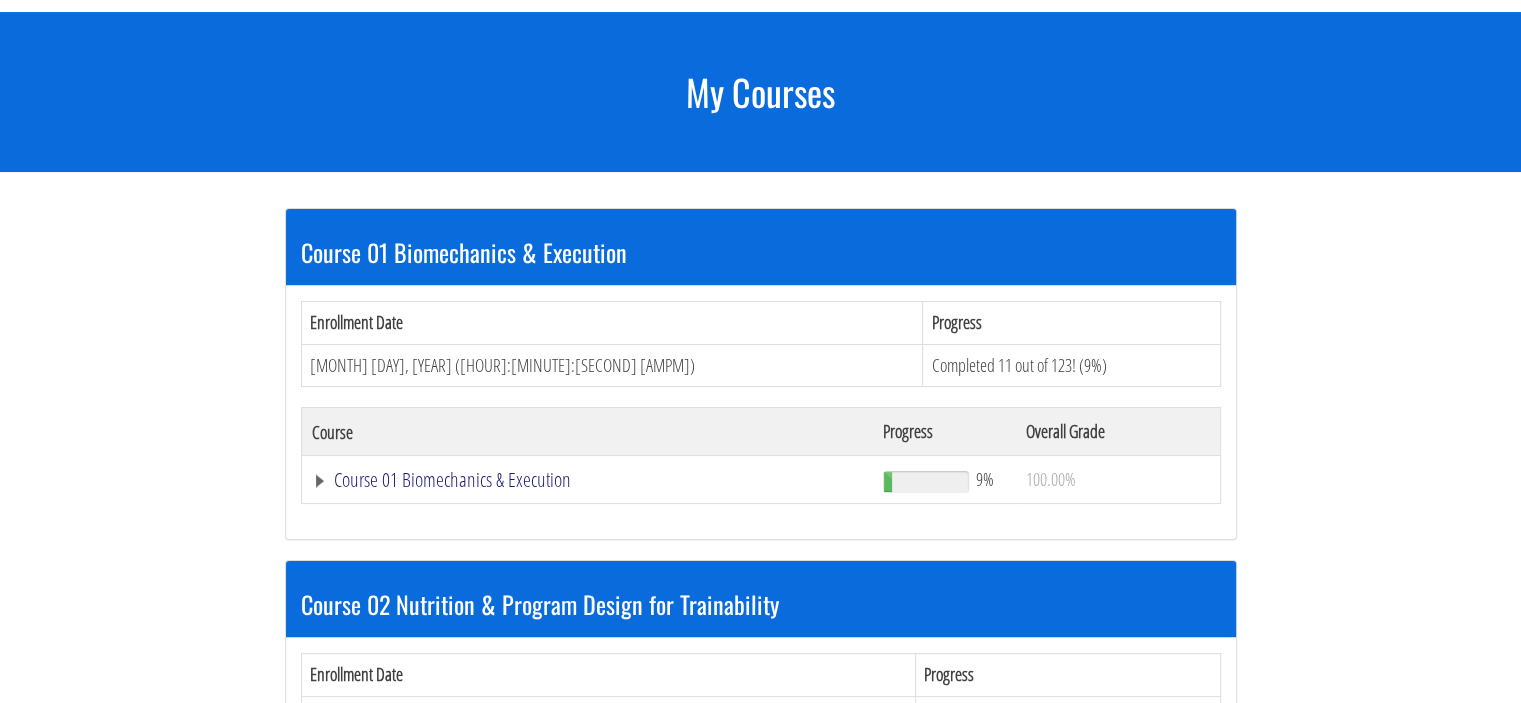 click on "Course 01 Biomechanics & Execution" at bounding box center (588, 480) 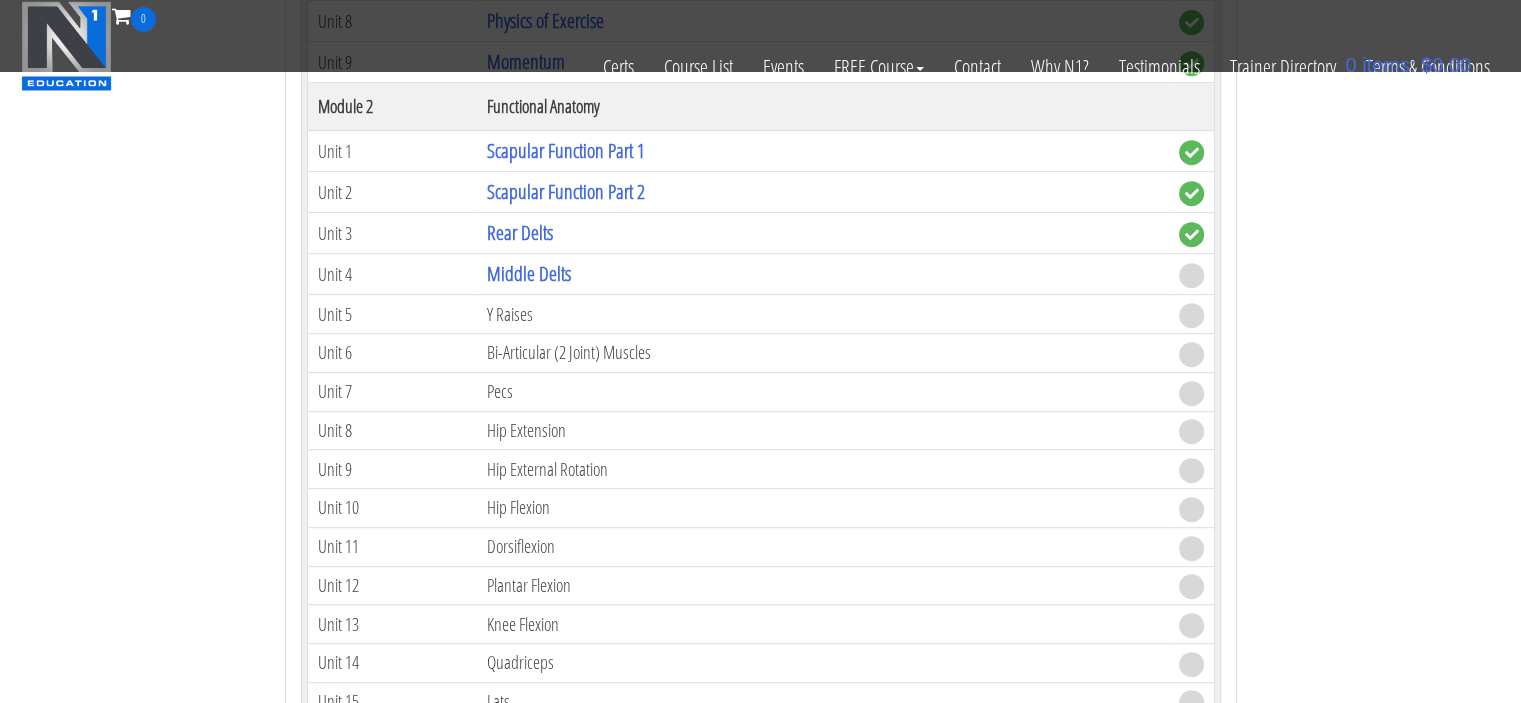 scroll, scrollTop: 960, scrollLeft: 0, axis: vertical 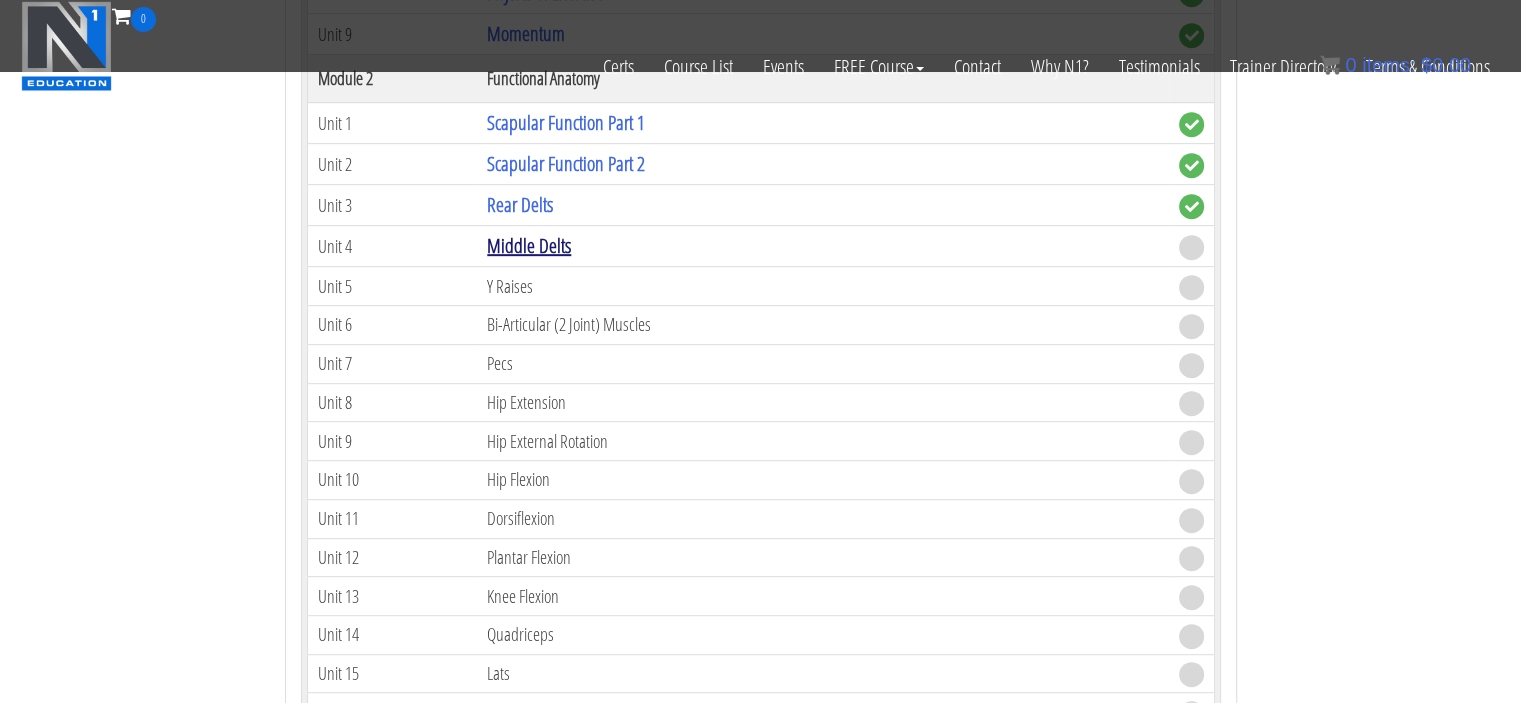 click on "Middle Delts" at bounding box center (529, 245) 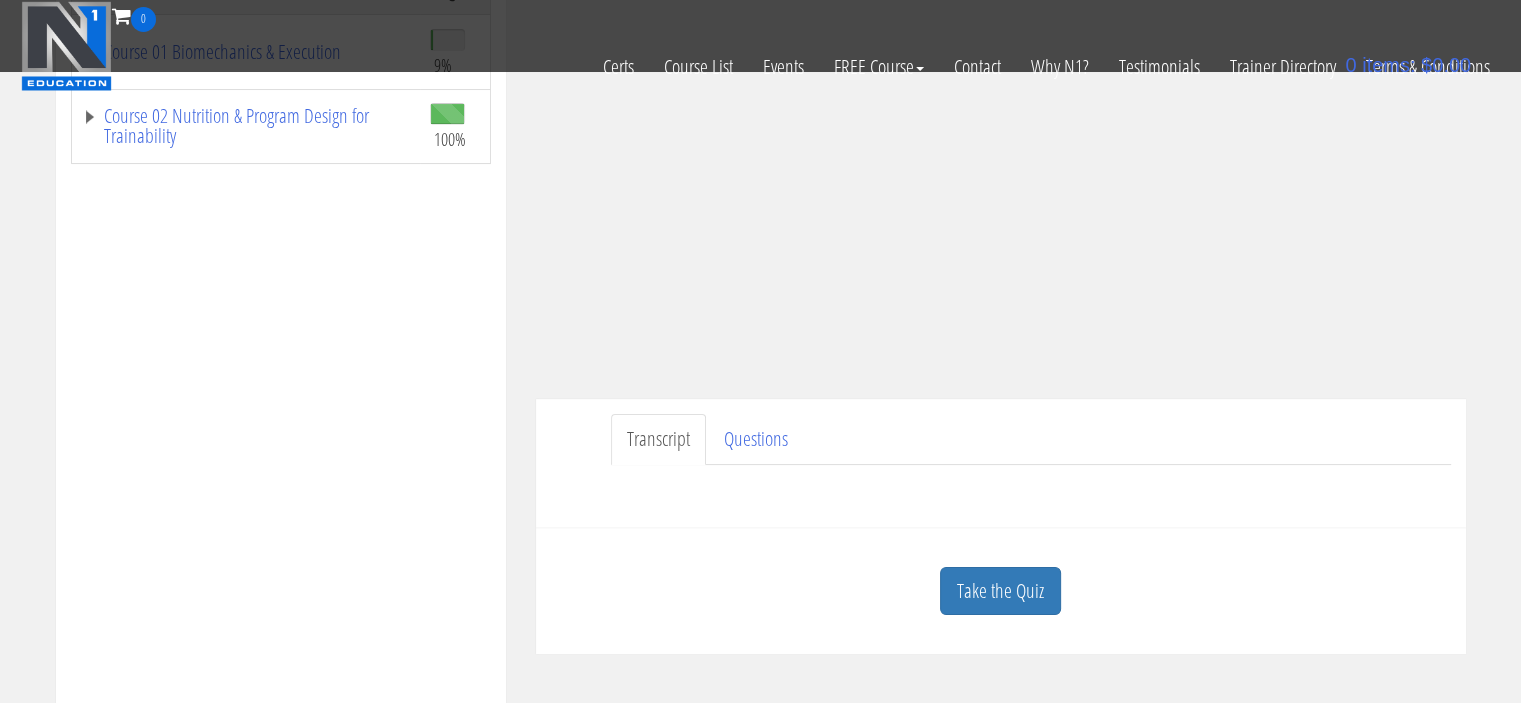 scroll, scrollTop: 516, scrollLeft: 0, axis: vertical 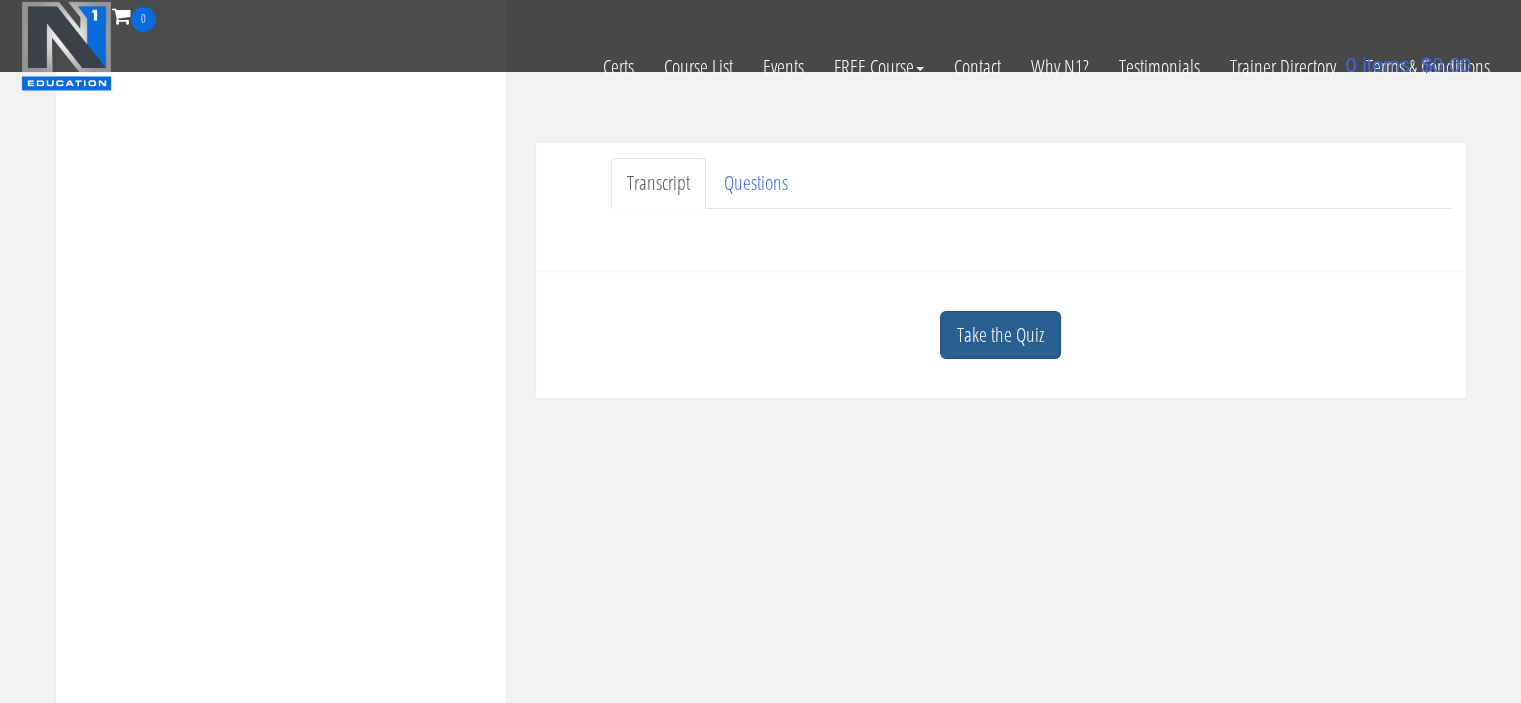 click on "Take the Quiz" at bounding box center [1000, 335] 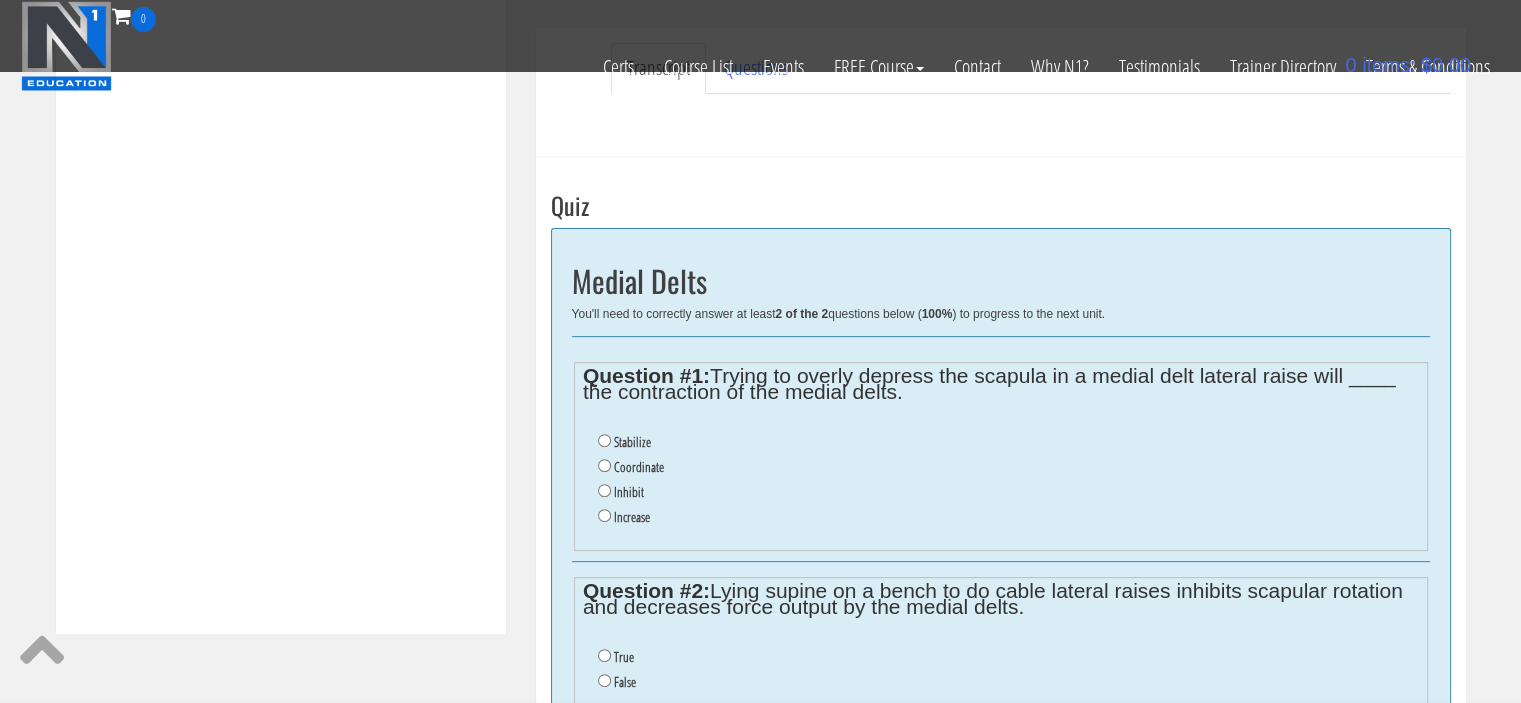 scroll, scrollTop: 636, scrollLeft: 0, axis: vertical 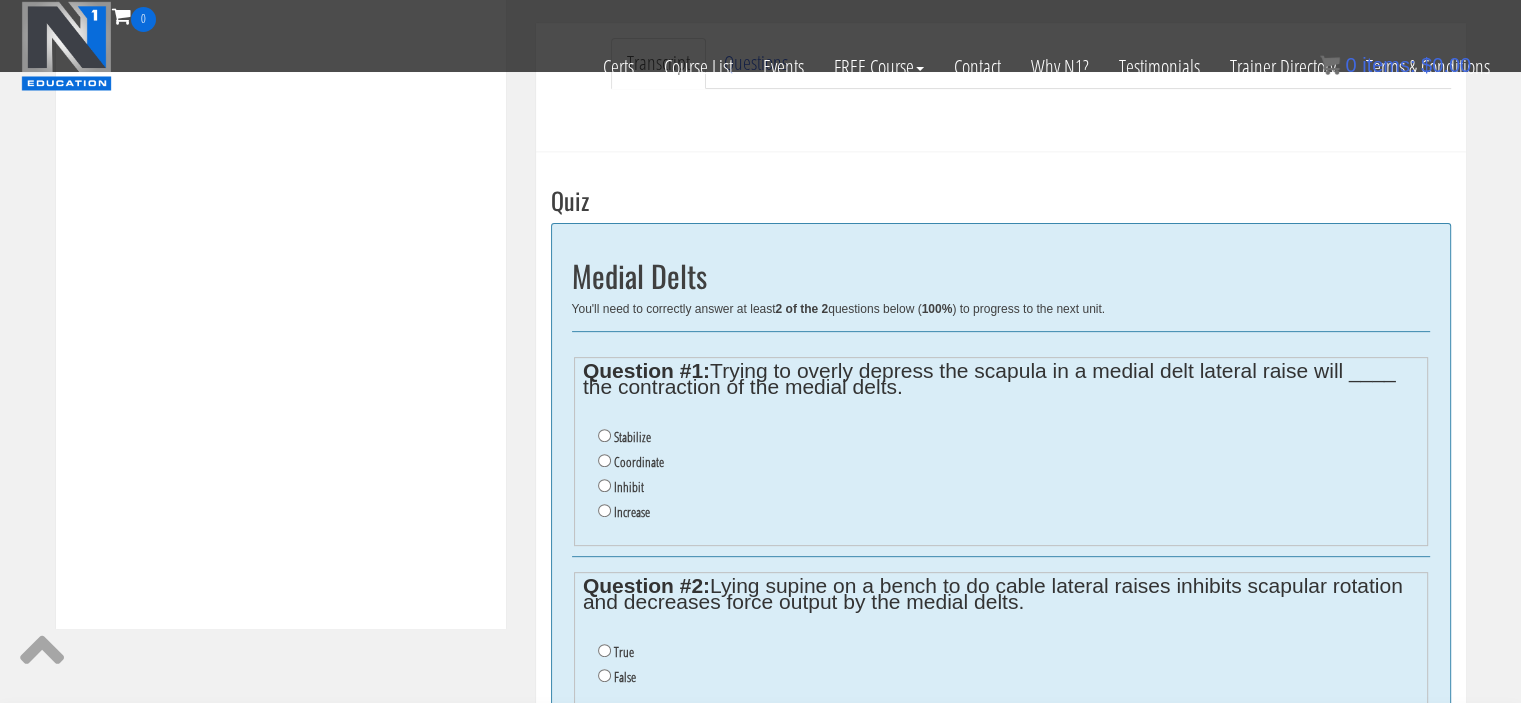 click on "Inhibit" at bounding box center (629, 487) 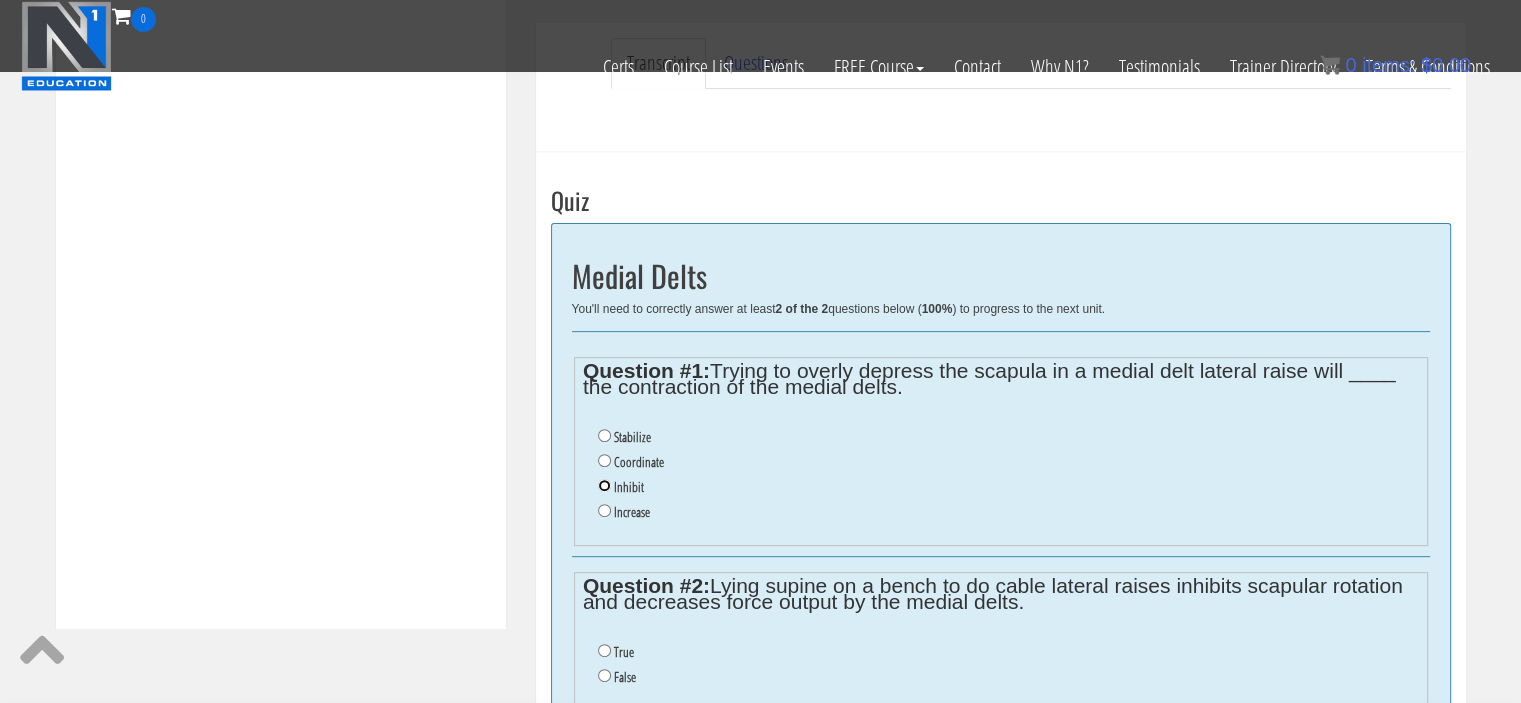 click on "Inhibit" at bounding box center [604, 485] 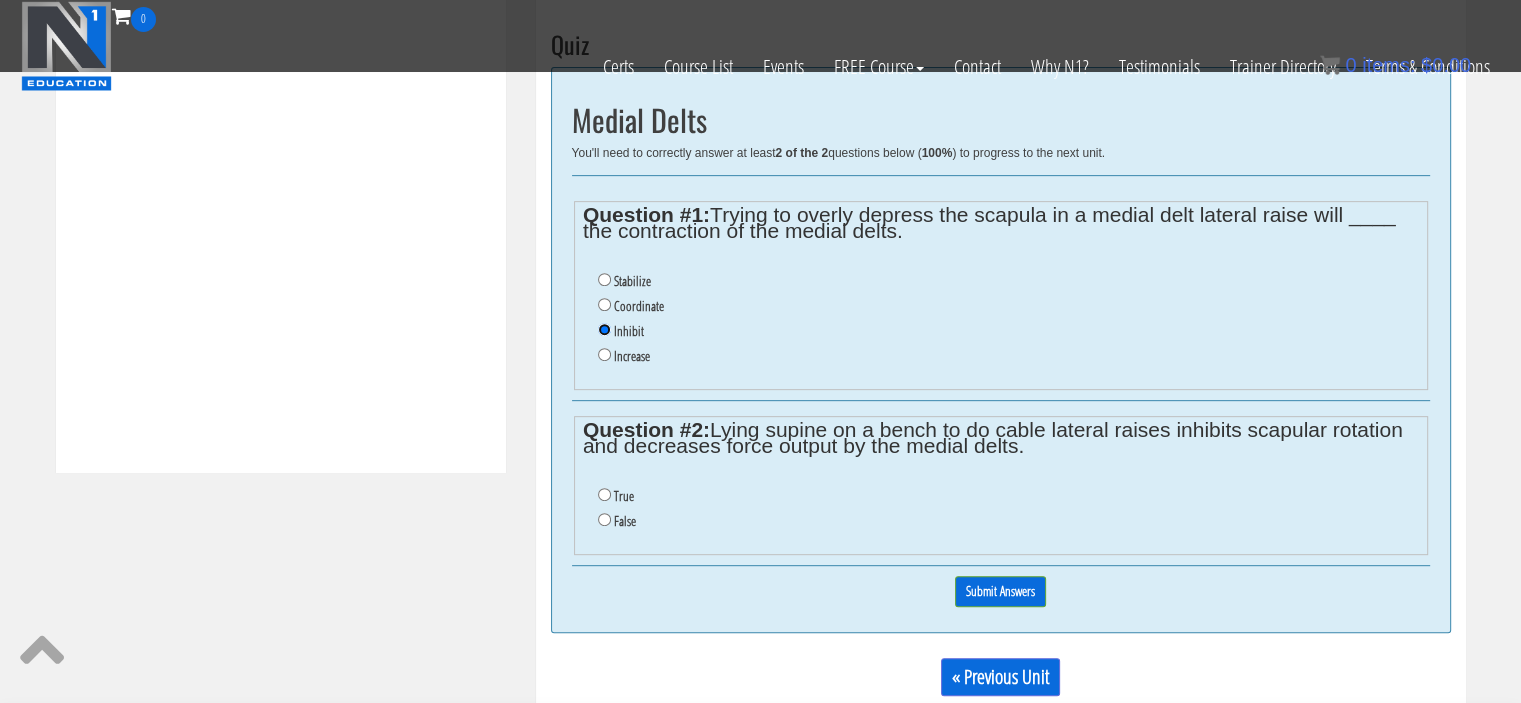 scroll, scrollTop: 808, scrollLeft: 0, axis: vertical 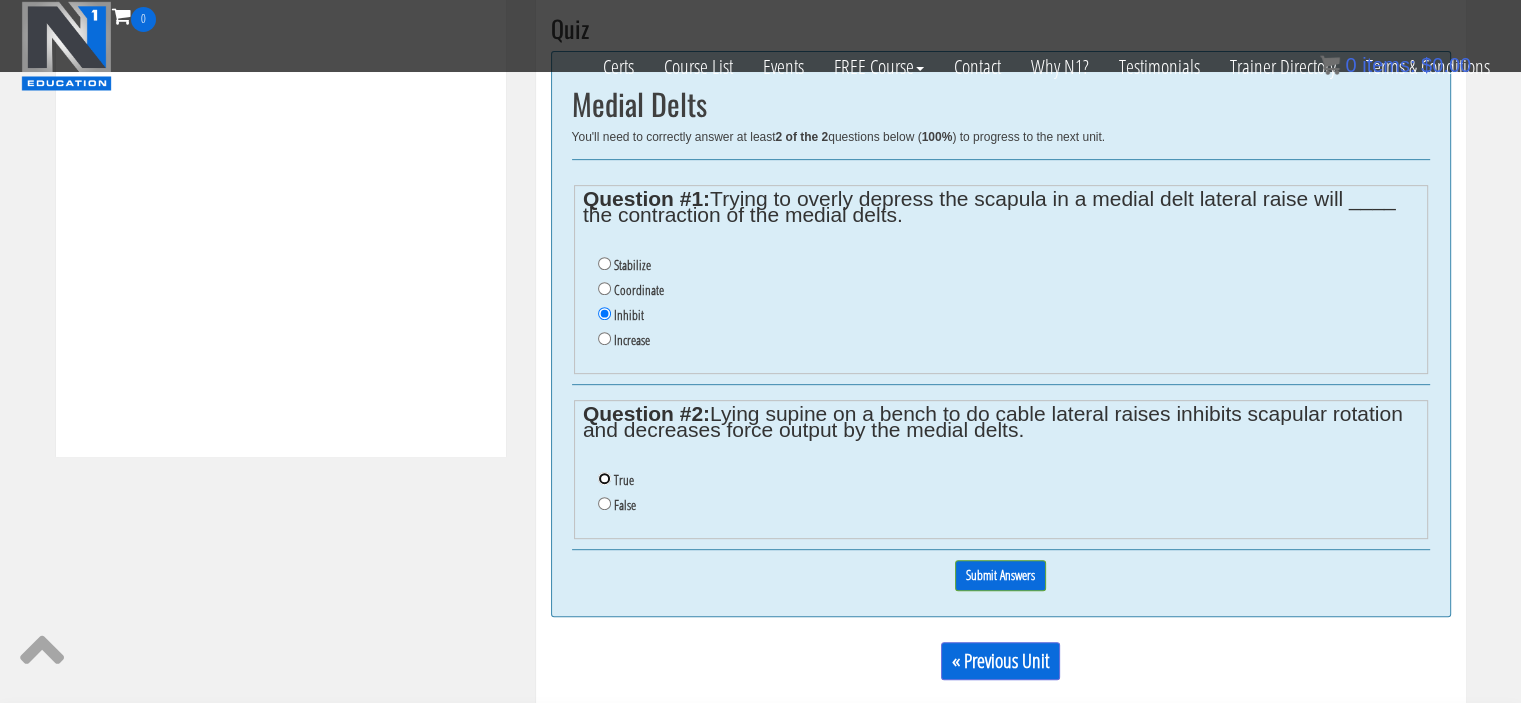 click on "True" at bounding box center [604, 478] 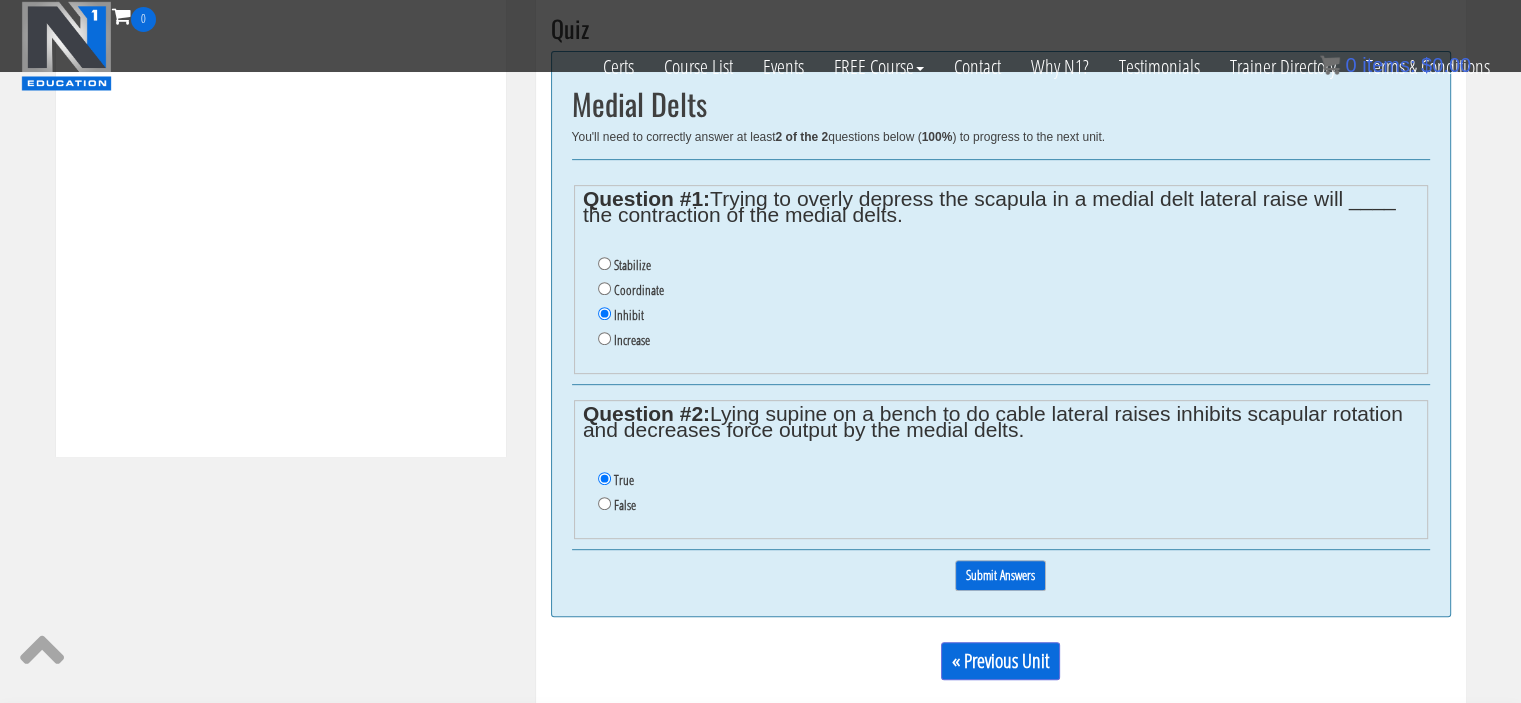 click on "Submit Answers" at bounding box center [1000, 575] 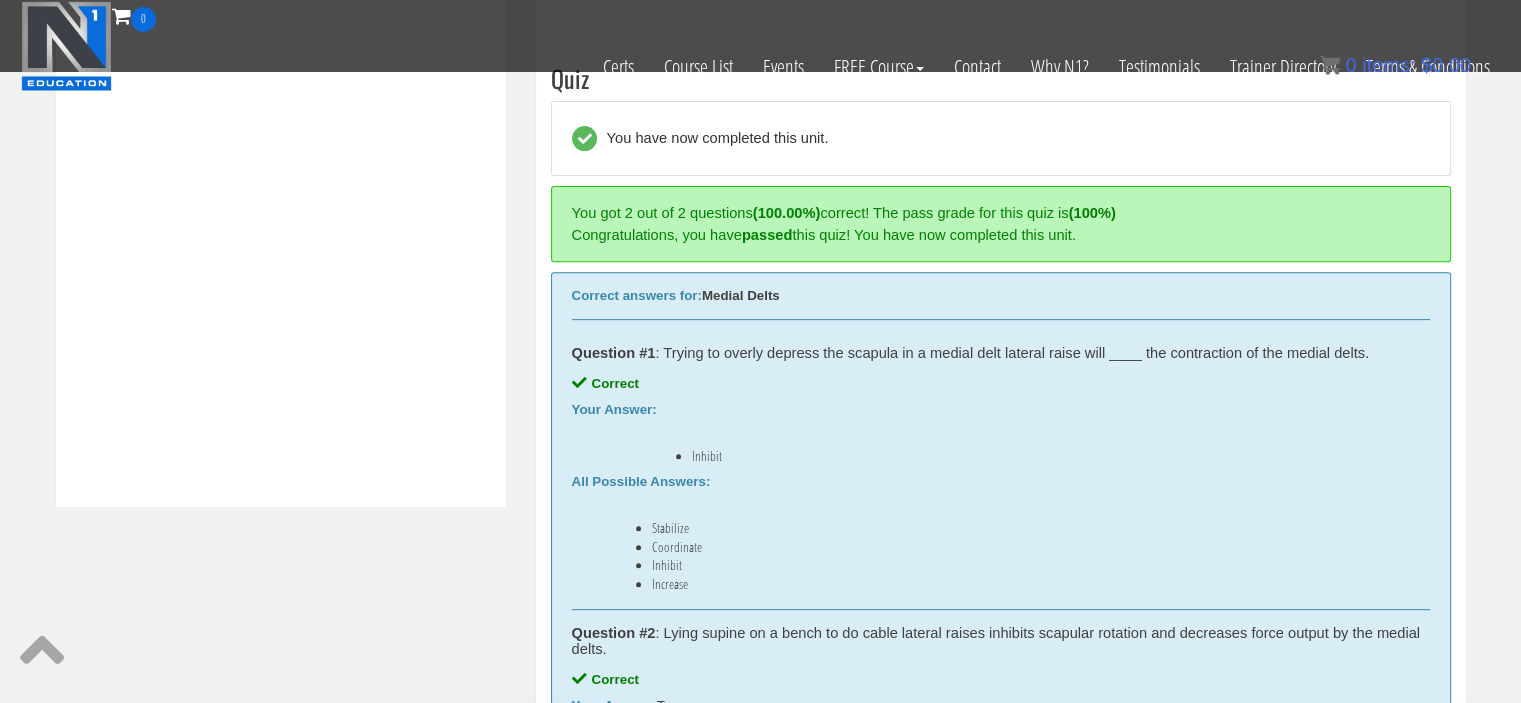 scroll, scrollTop: 922, scrollLeft: 0, axis: vertical 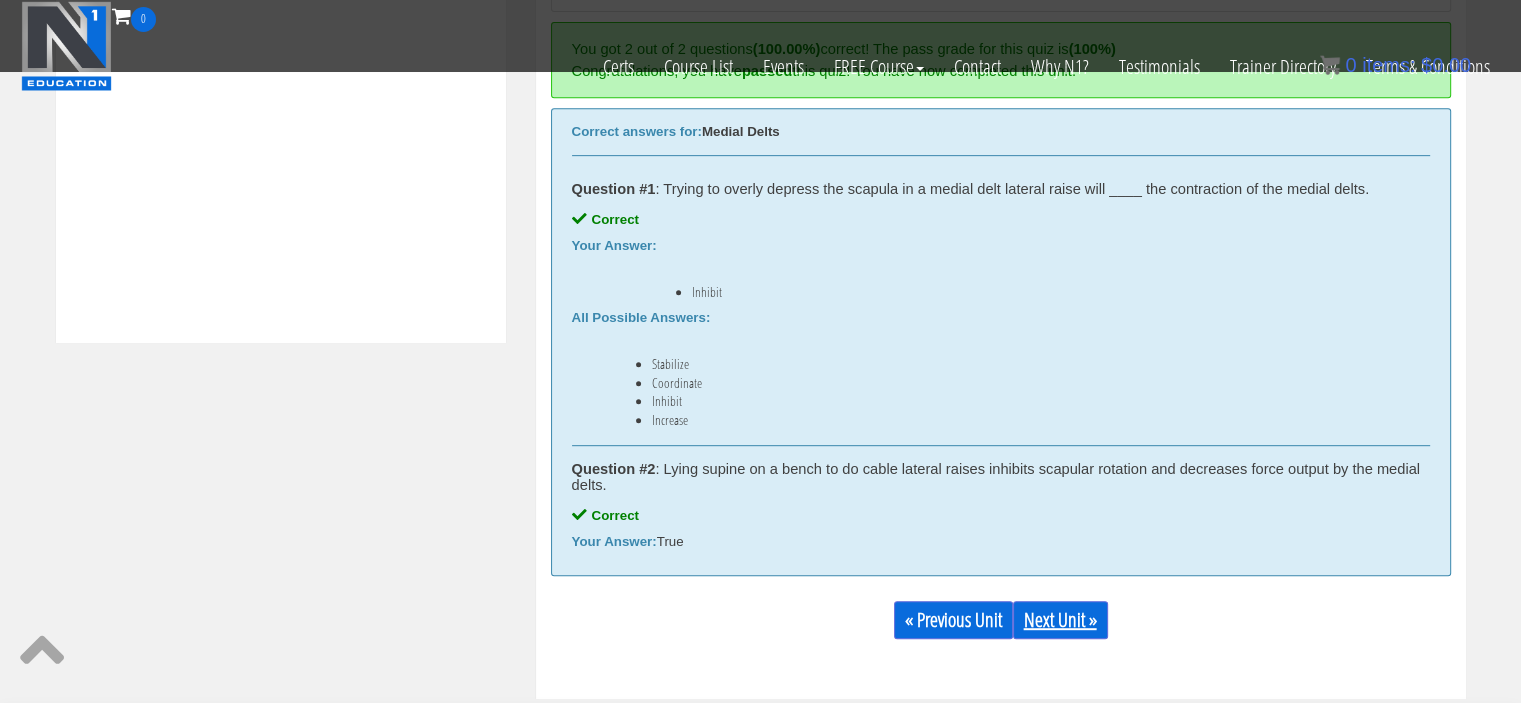 click on "Next Unit »" at bounding box center [1060, 620] 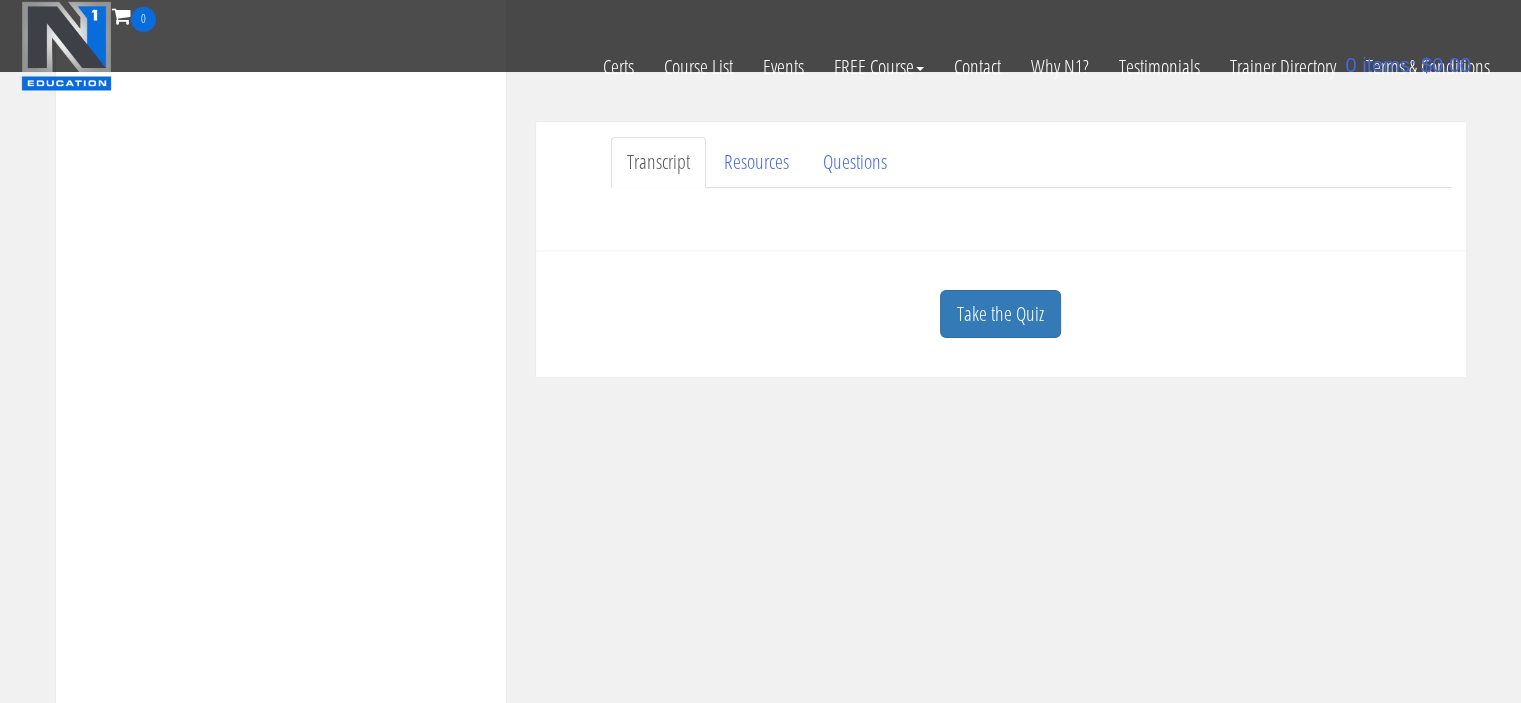 scroll, scrollTop: 542, scrollLeft: 0, axis: vertical 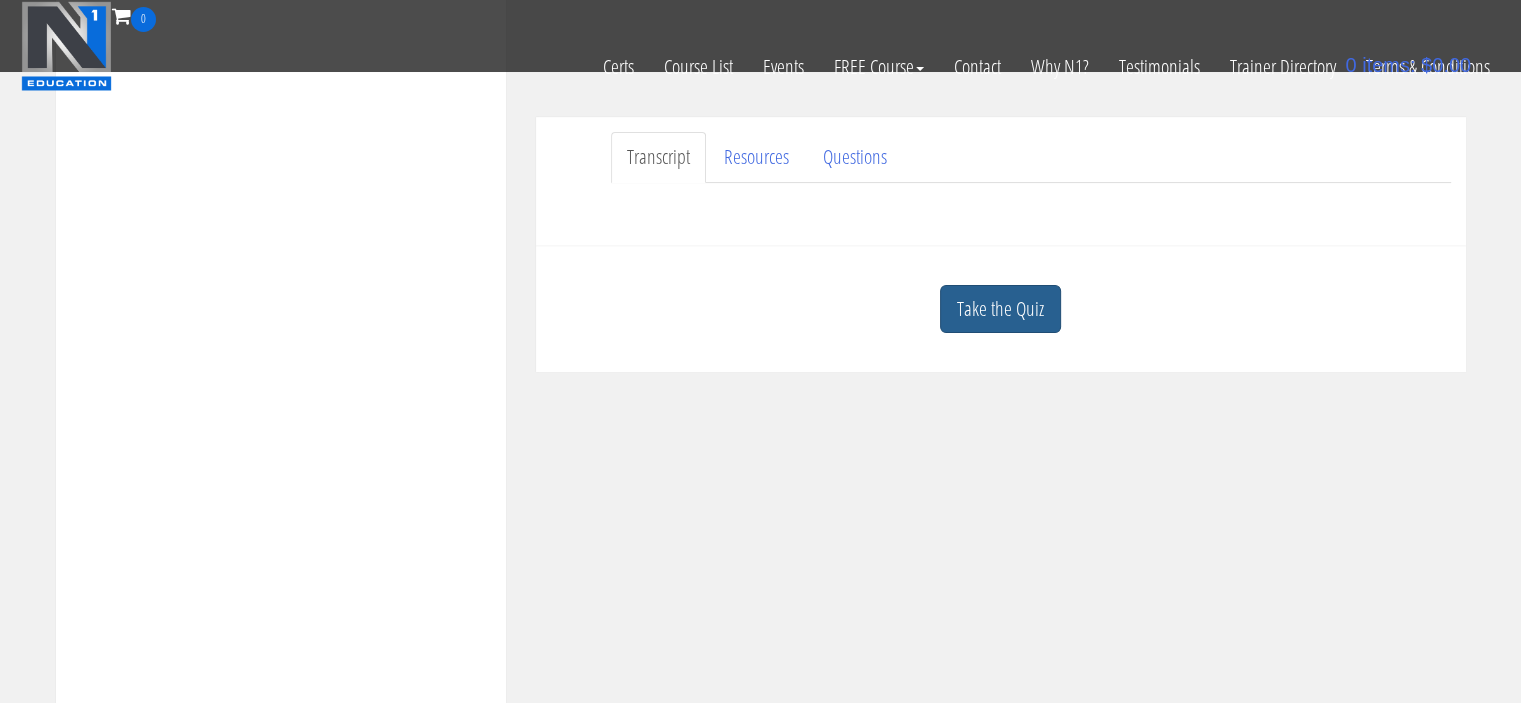 click on "Take the Quiz" at bounding box center (1000, 309) 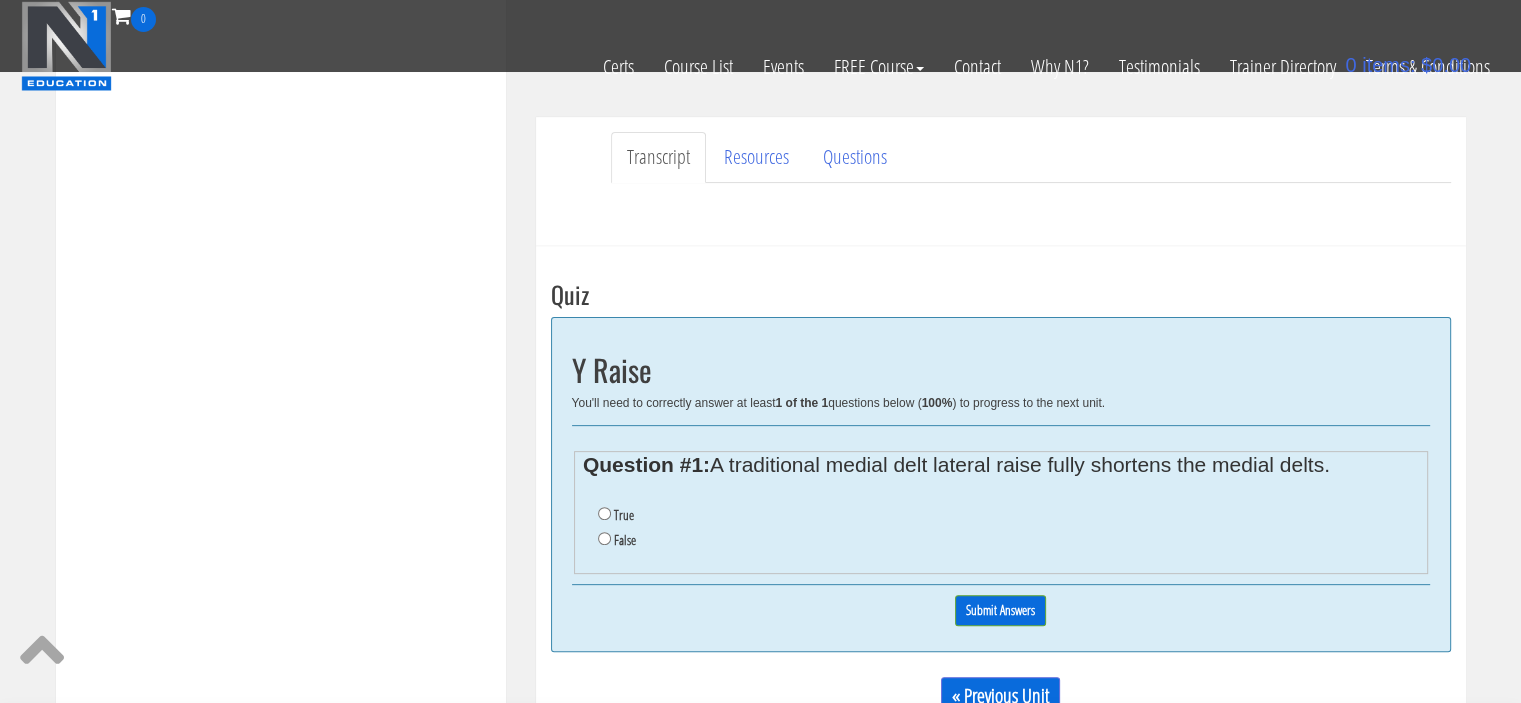 scroll, scrollTop: 623, scrollLeft: 0, axis: vertical 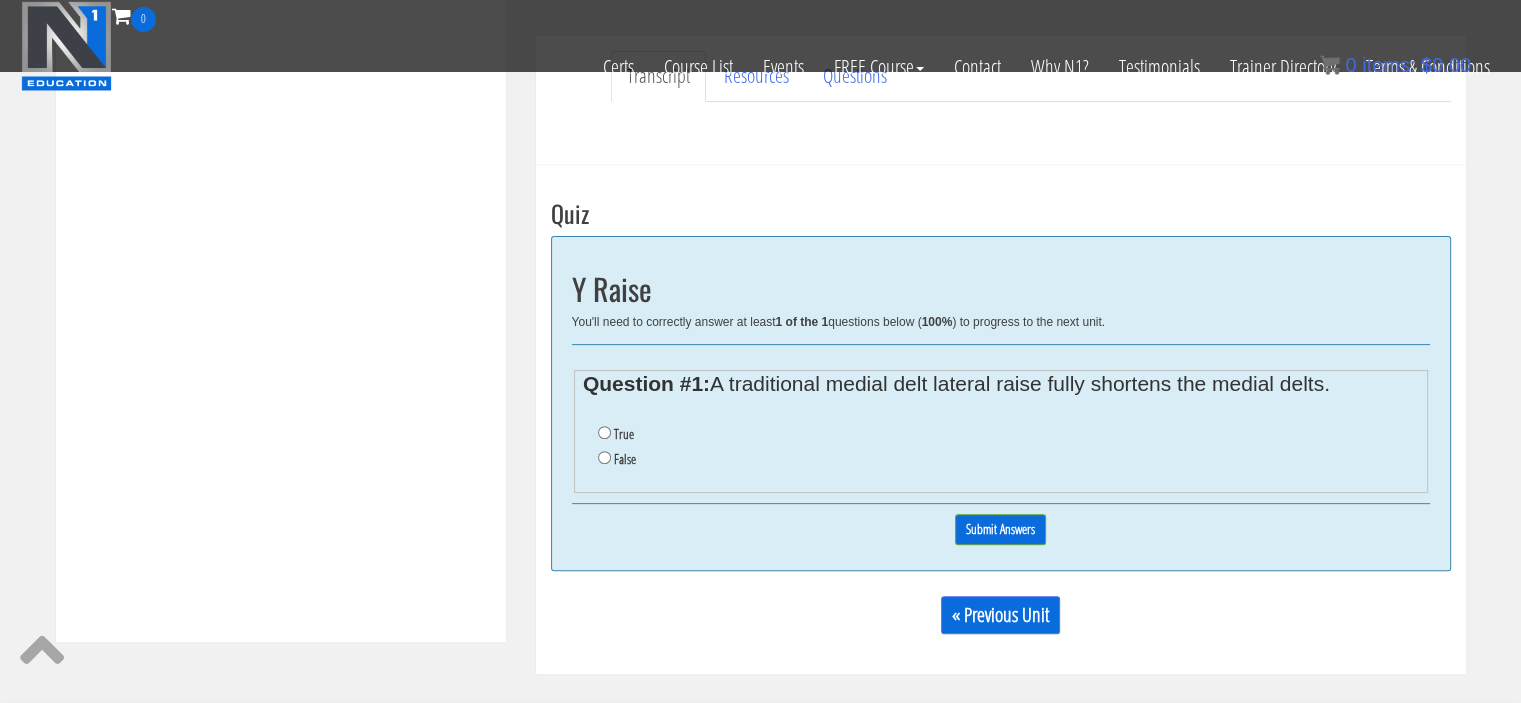 click on "False" at bounding box center [625, 459] 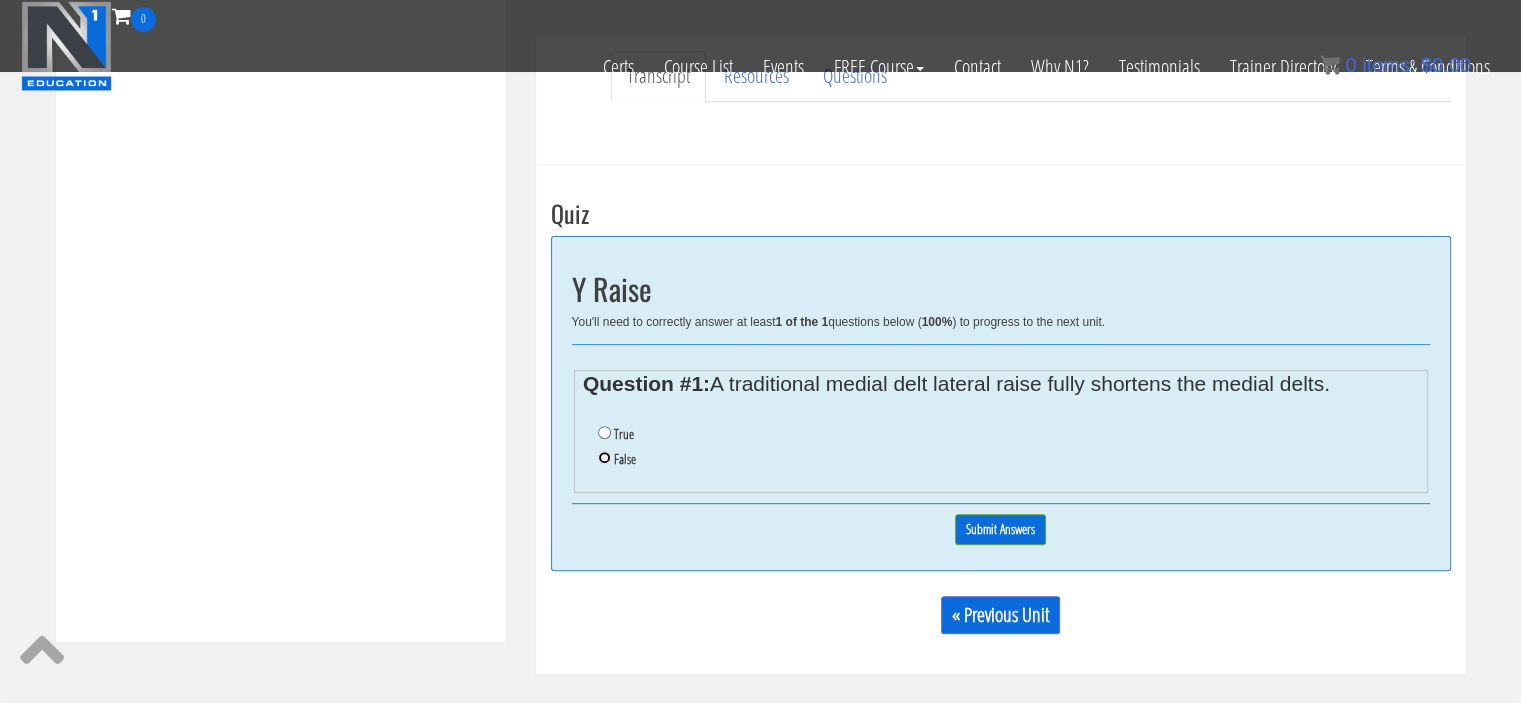 click on "False" at bounding box center [604, 457] 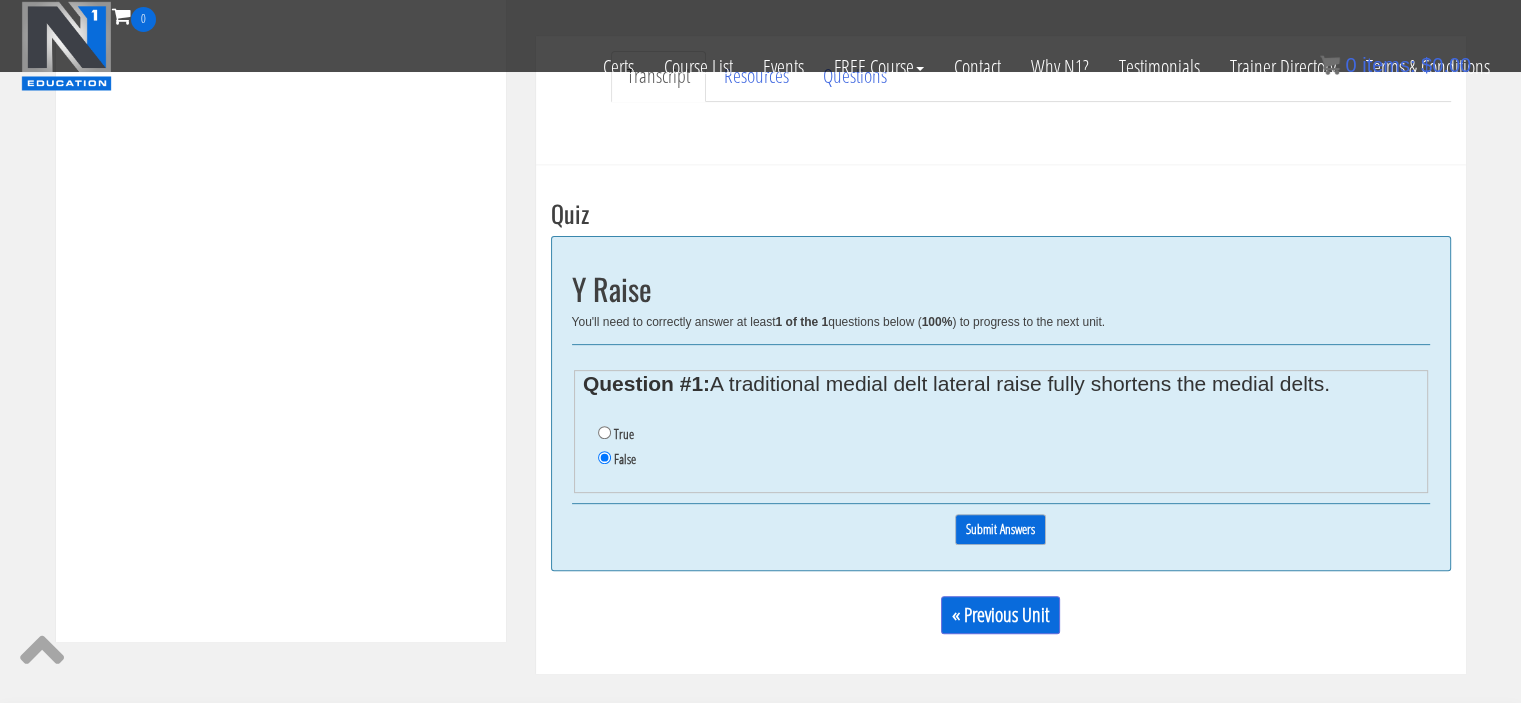 click on "Submit Answers" at bounding box center [1000, 529] 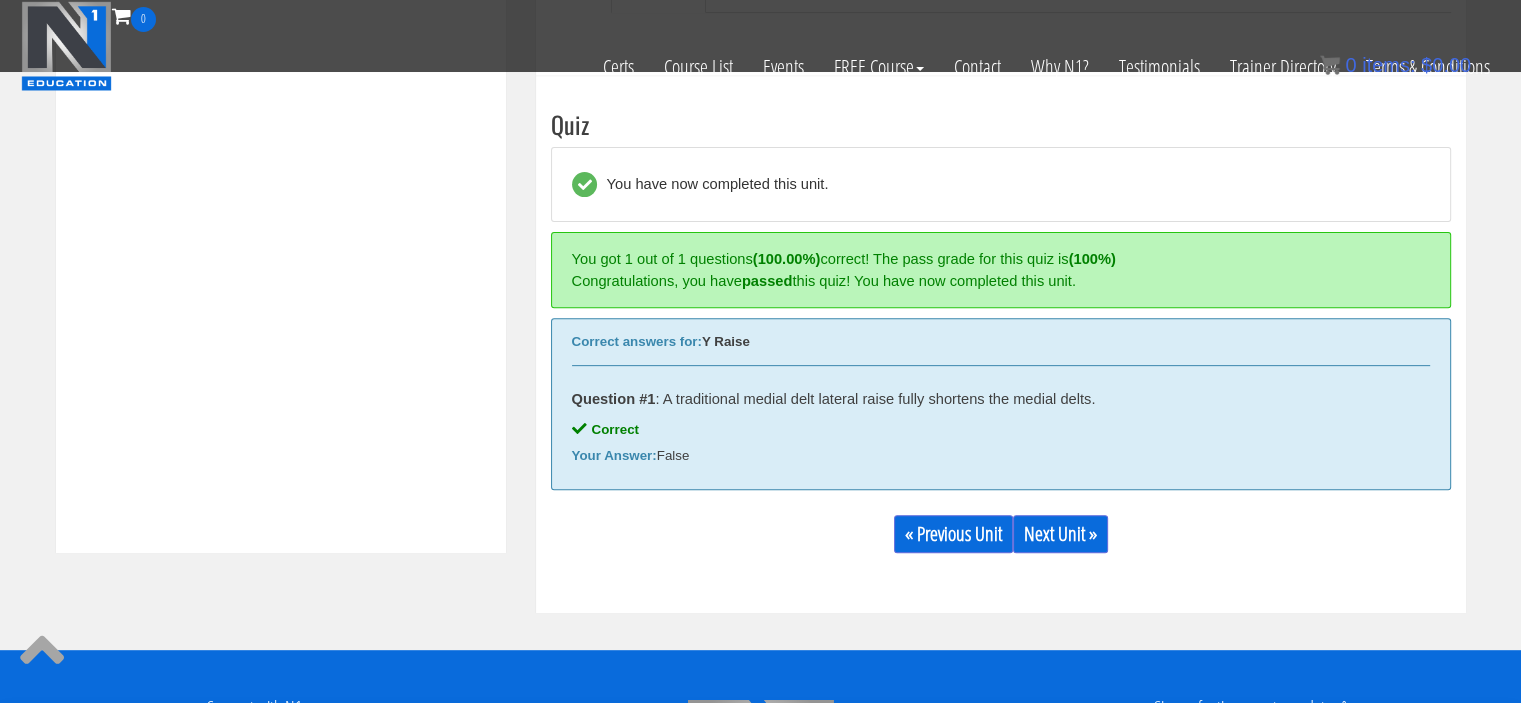 scroll, scrollTop: 758, scrollLeft: 0, axis: vertical 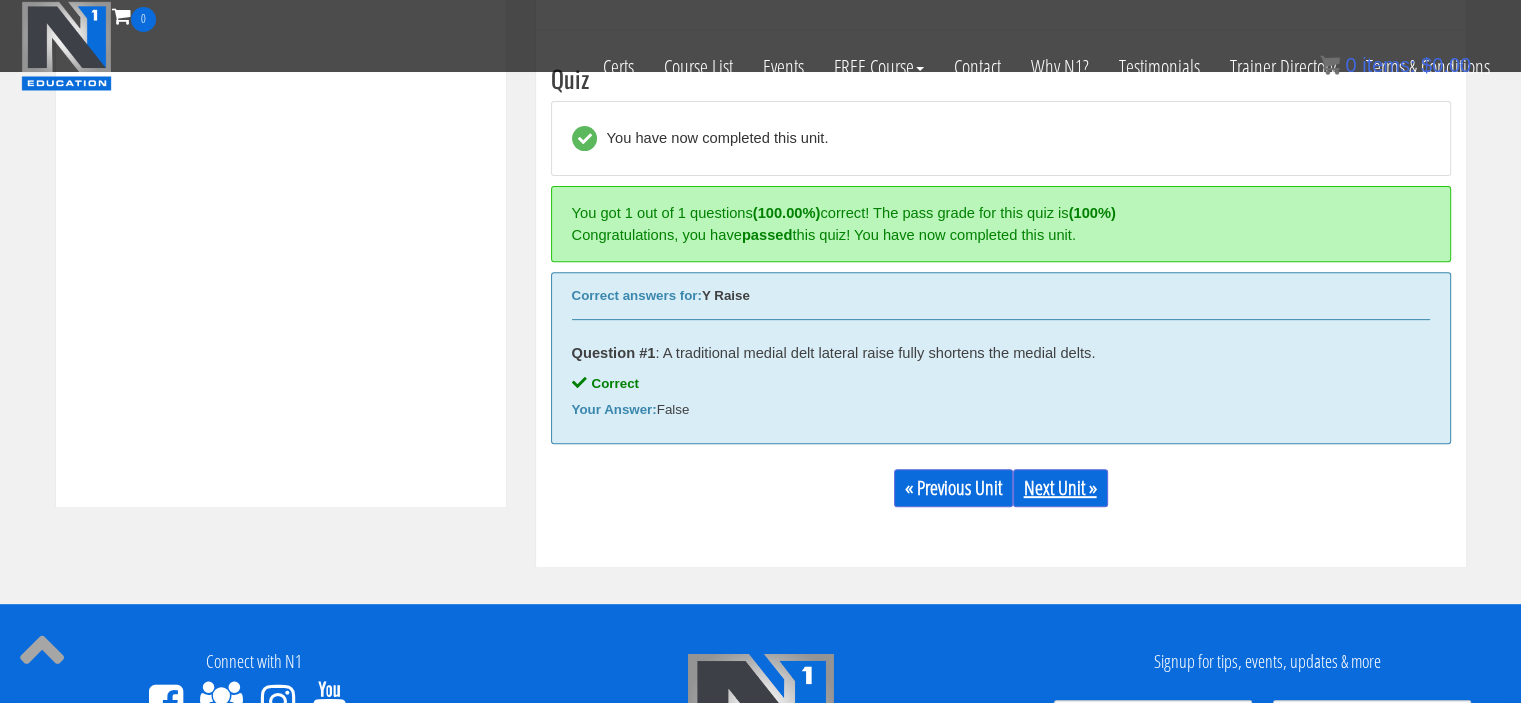 click on "Next Unit »" at bounding box center [1060, 488] 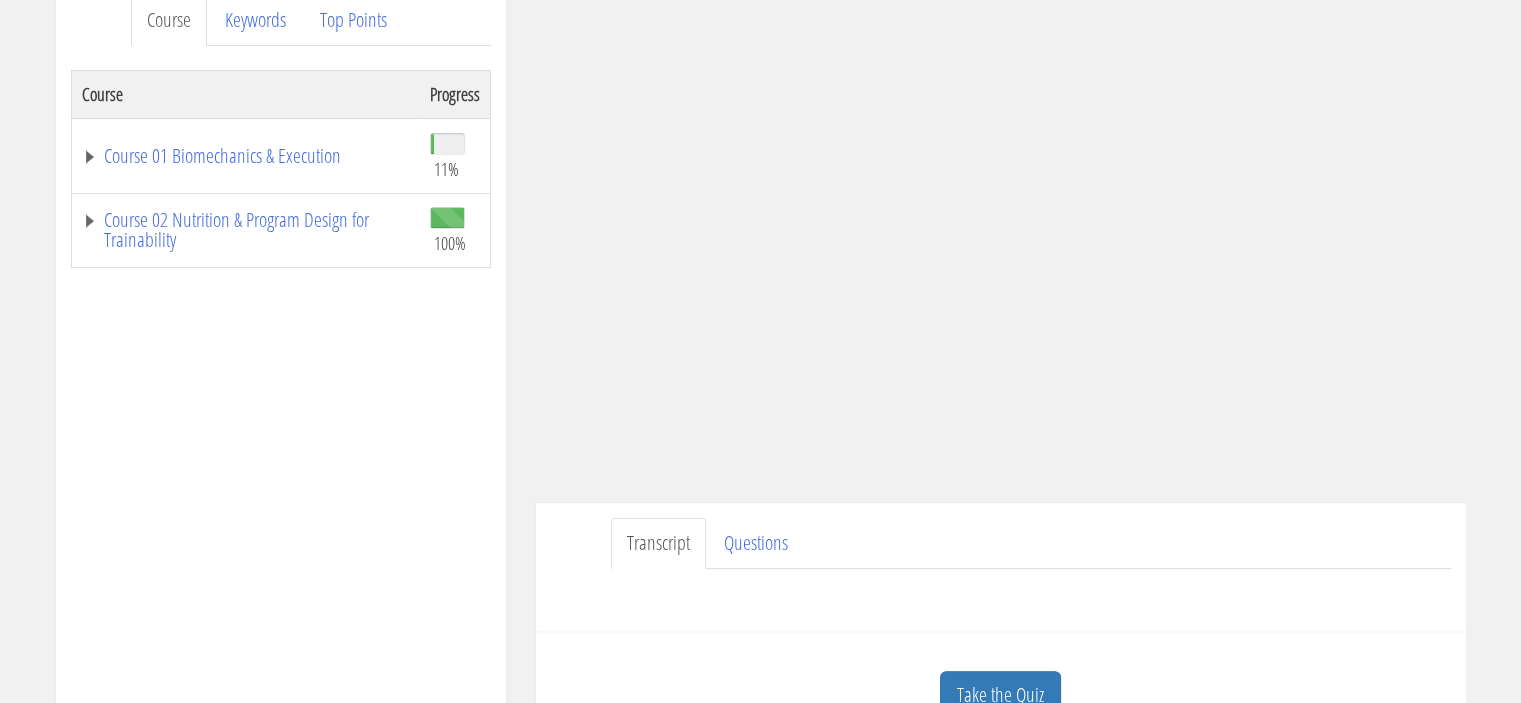 scroll, scrollTop: 300, scrollLeft: 0, axis: vertical 